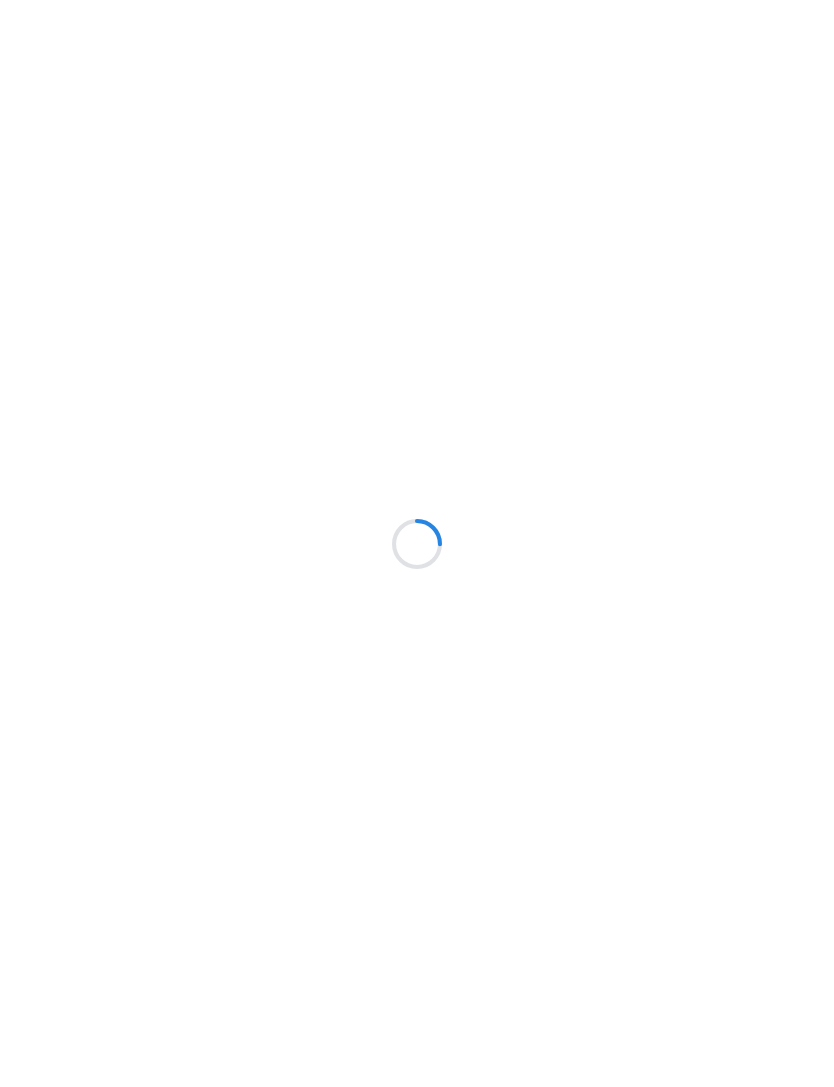 scroll, scrollTop: 0, scrollLeft: 0, axis: both 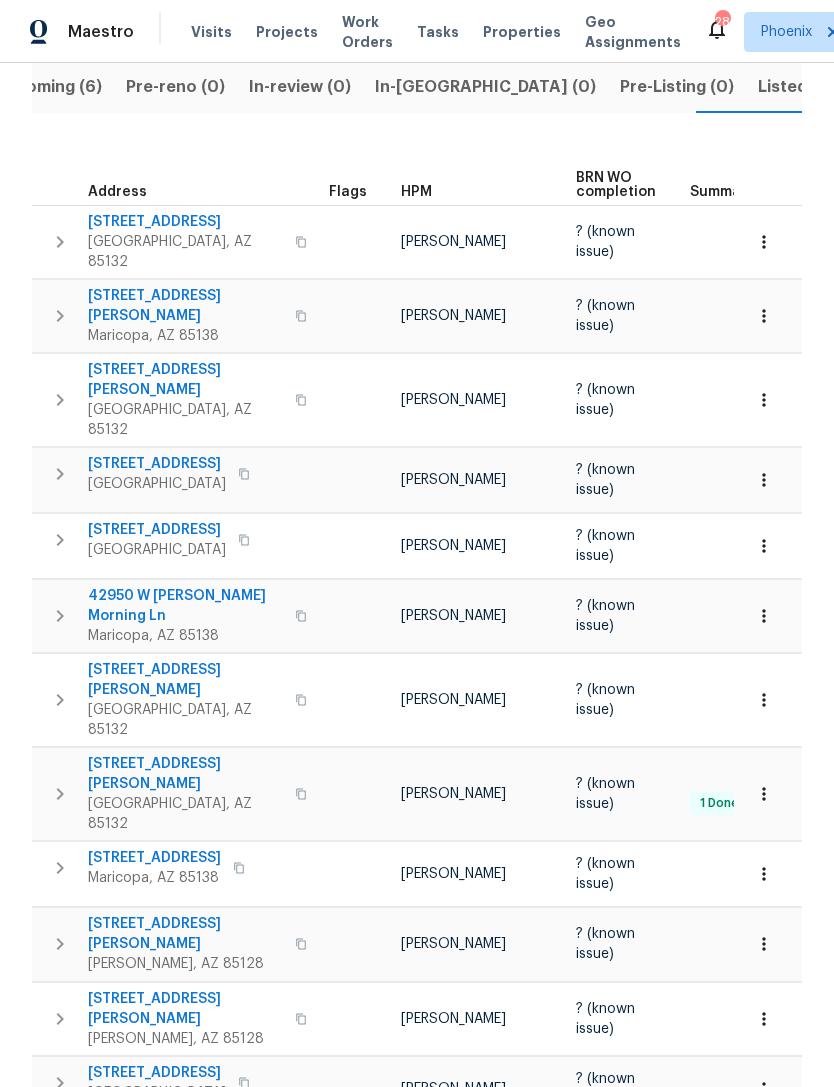 click on "42950 W Misty Morning Ln" at bounding box center (185, 606) 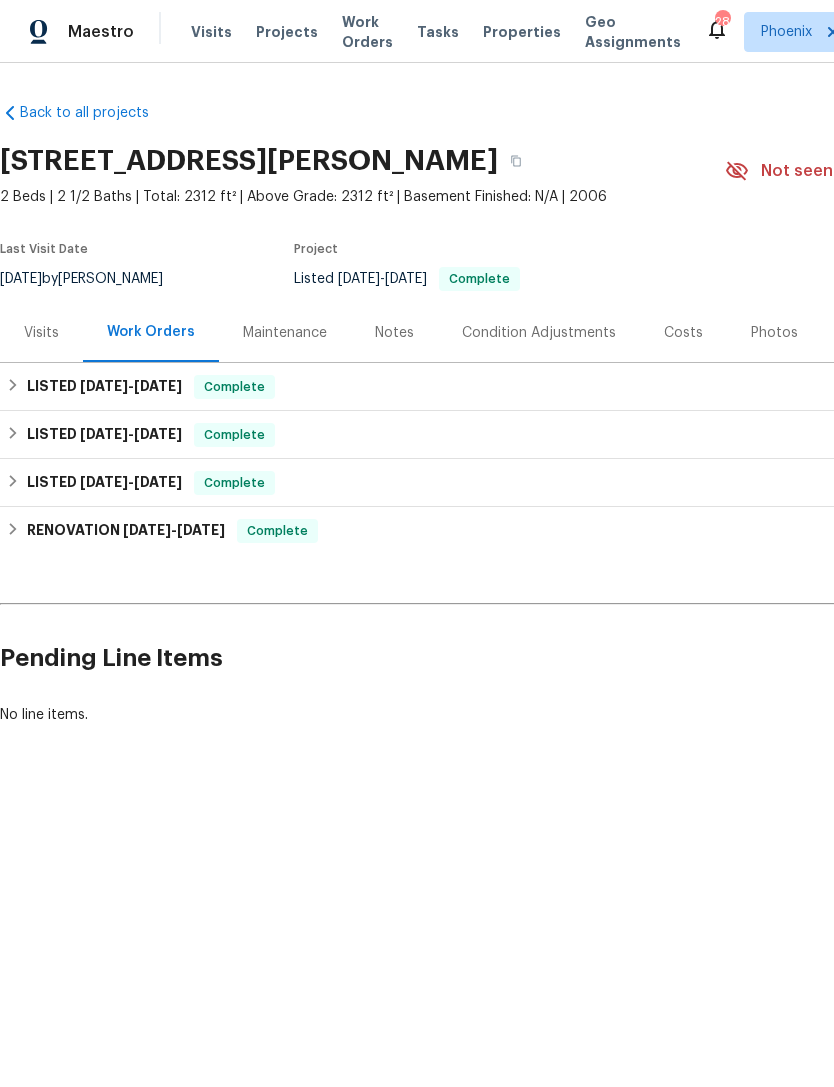 scroll, scrollTop: 0, scrollLeft: 0, axis: both 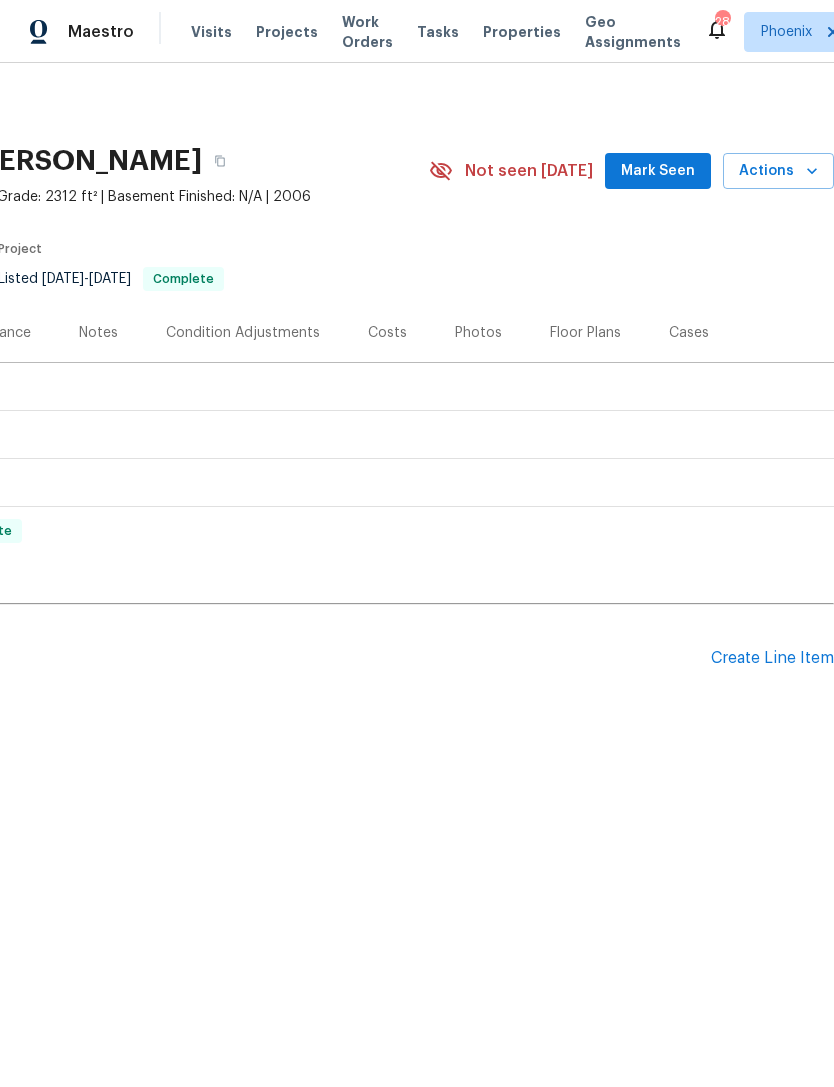 click on "Photos" at bounding box center [478, 333] 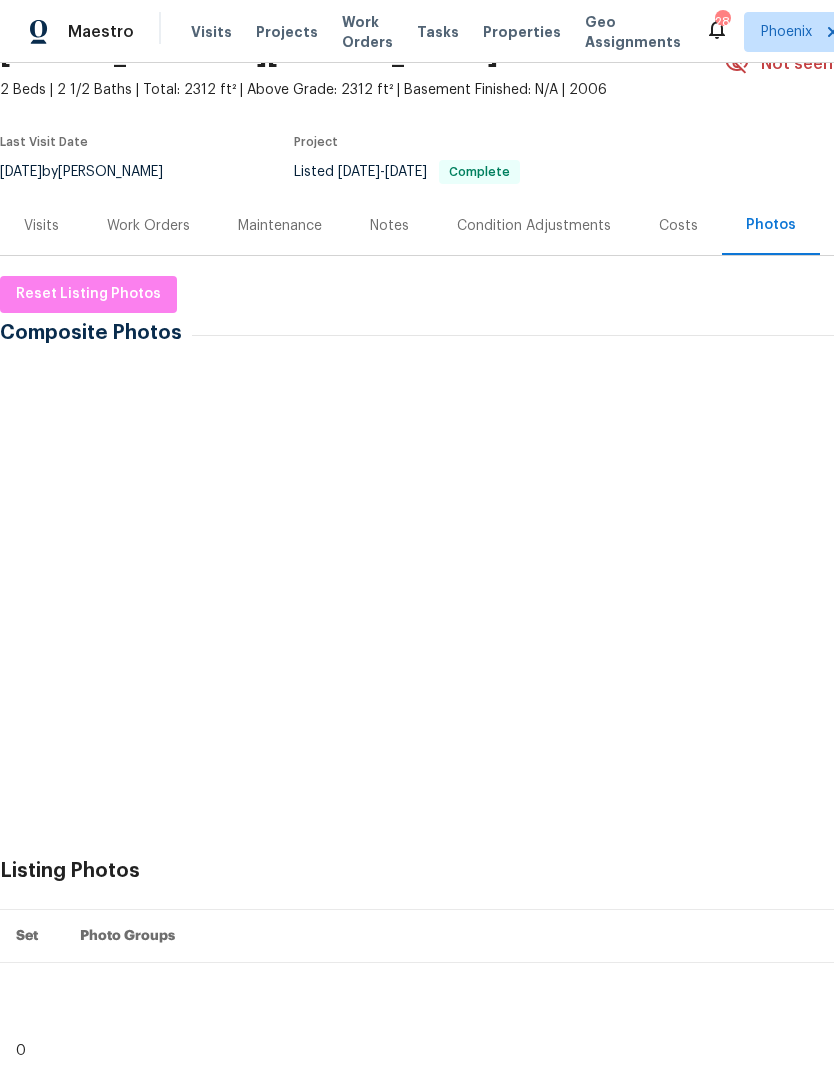 scroll, scrollTop: 108, scrollLeft: 0, axis: vertical 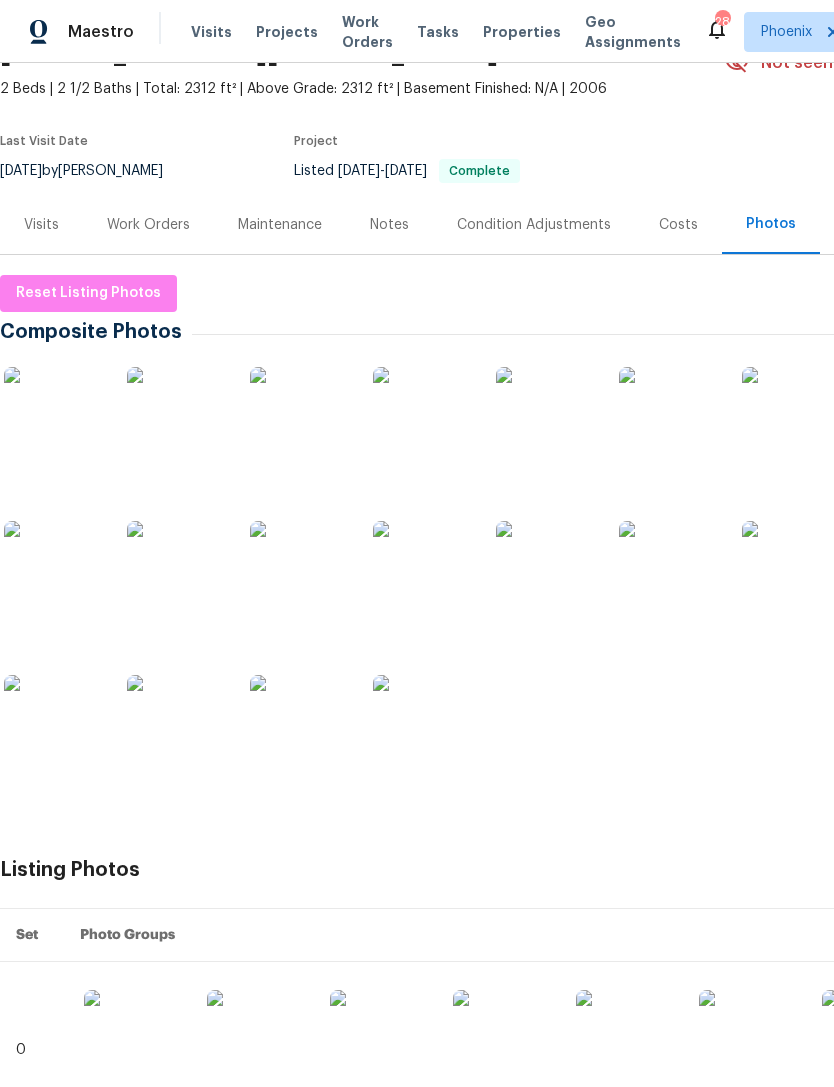 click at bounding box center [54, 417] 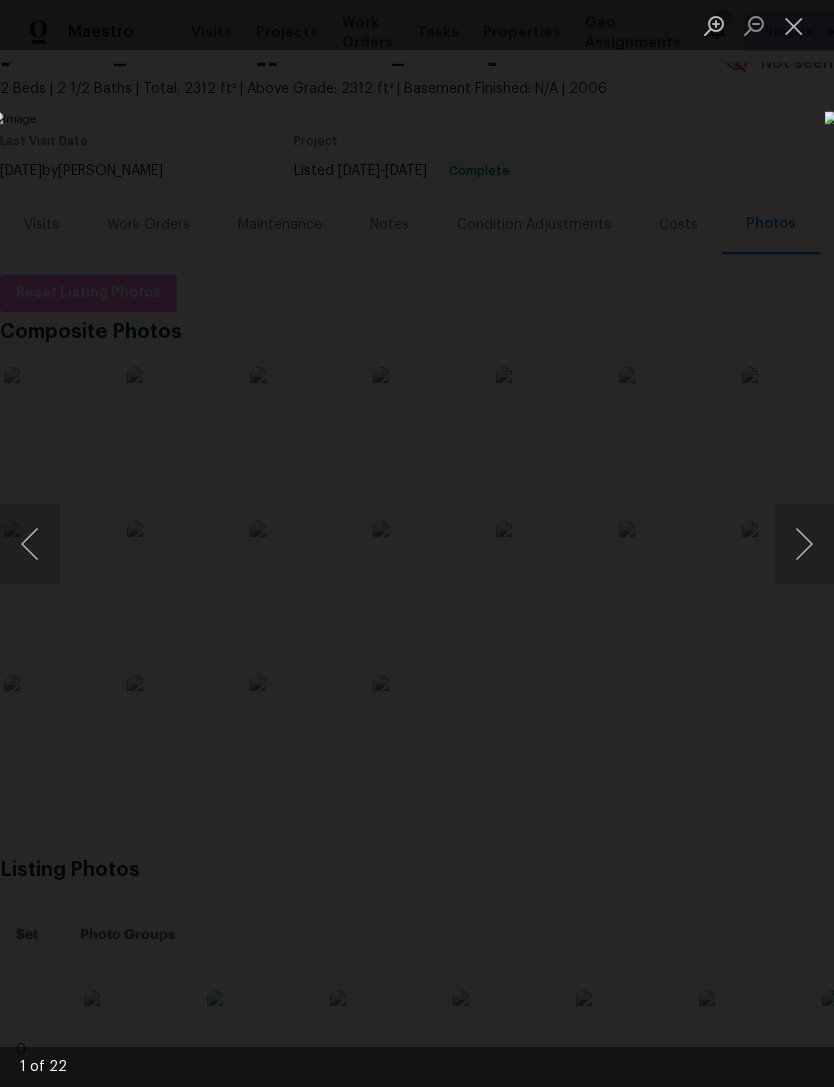 click at bounding box center [804, 544] 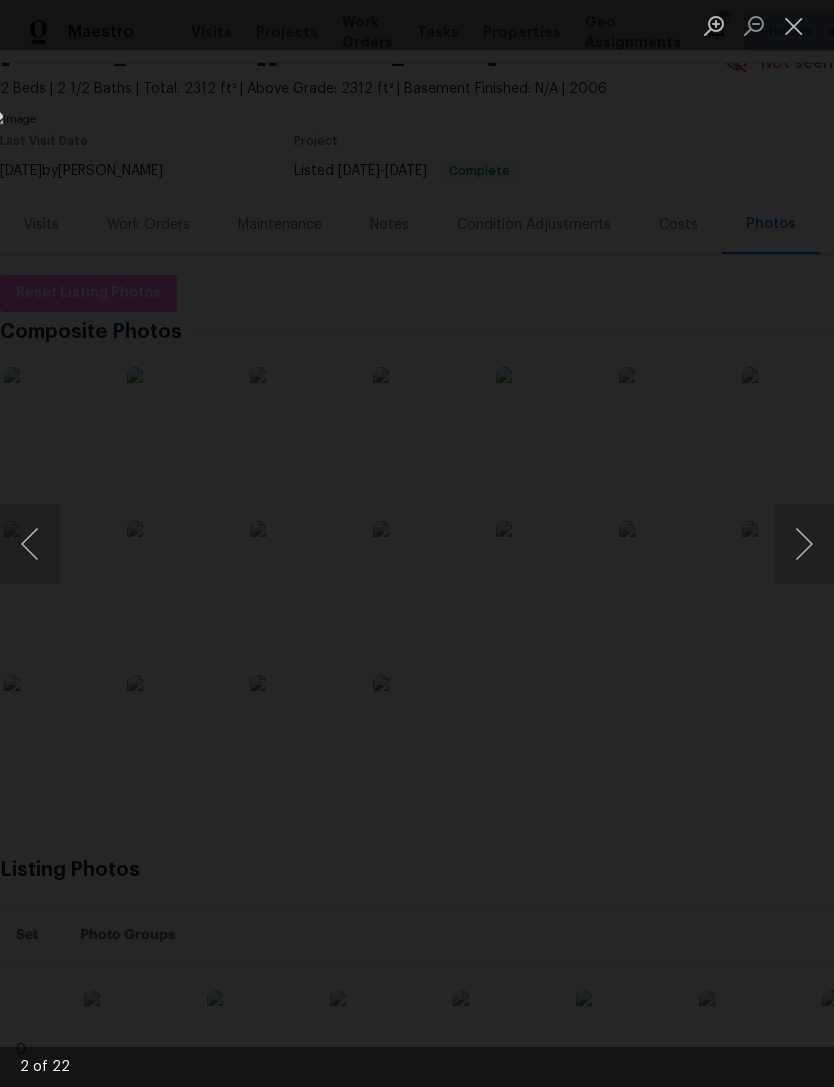 click at bounding box center [804, 544] 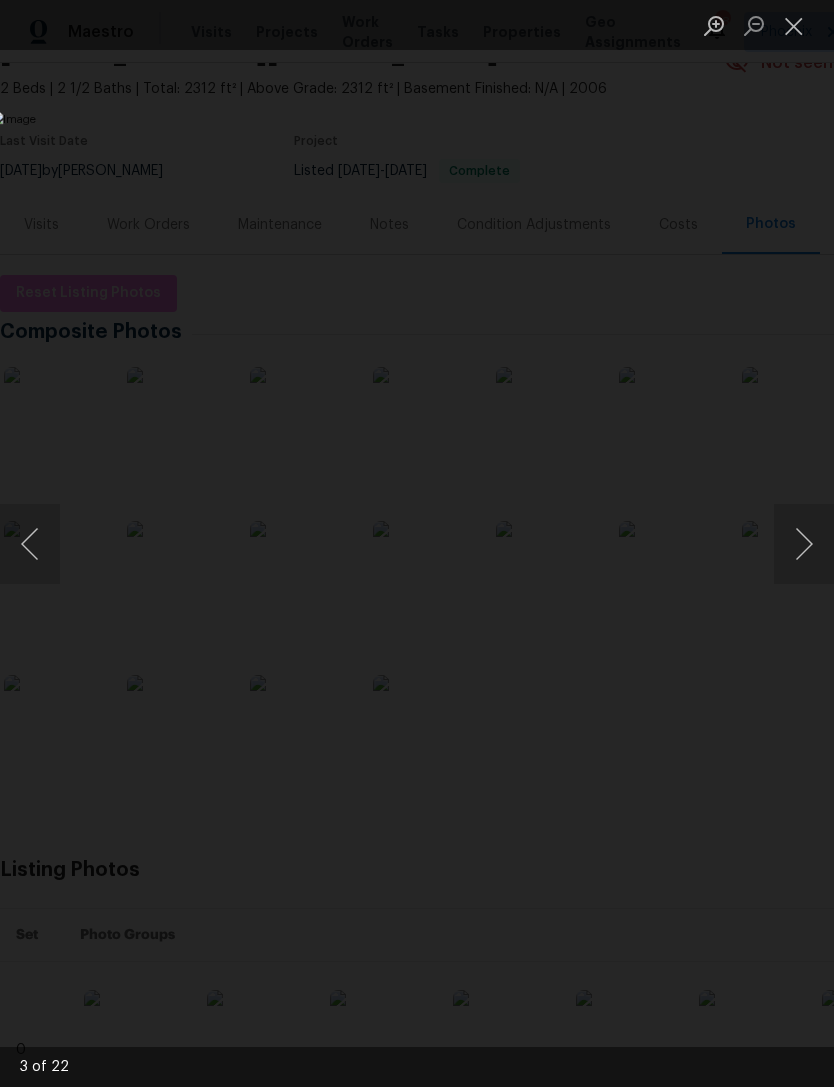 click at bounding box center [804, 544] 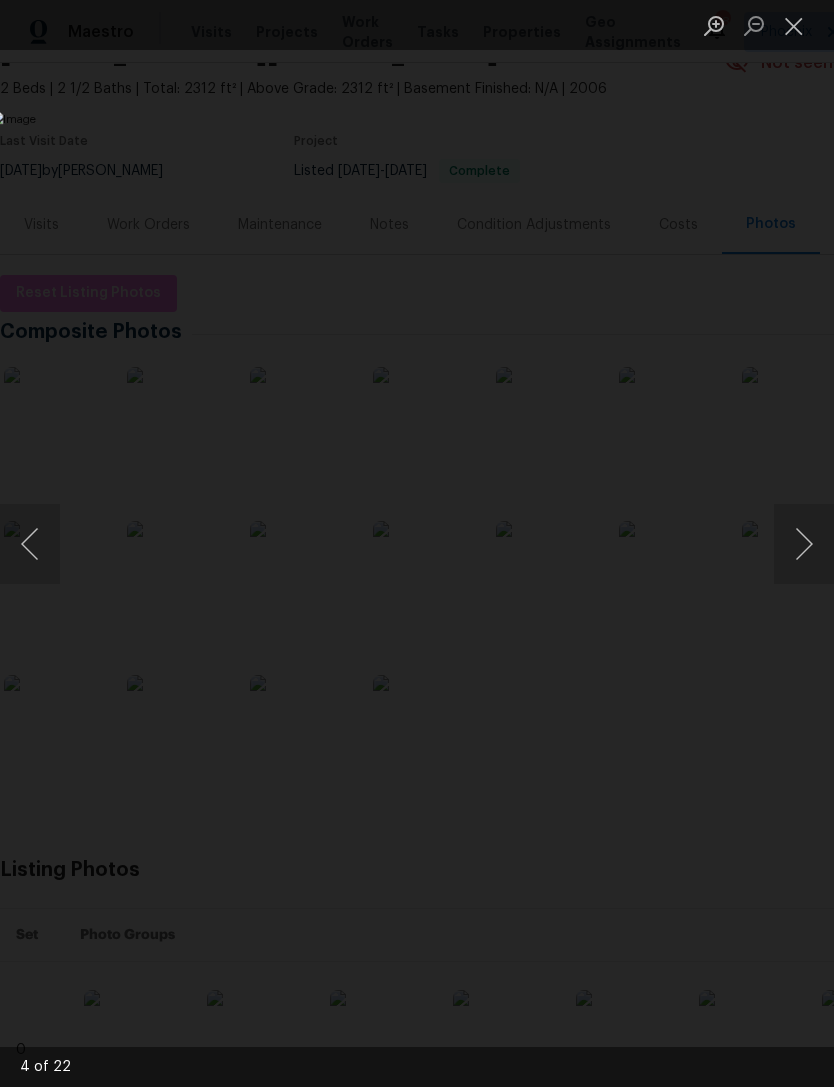 click at bounding box center [804, 544] 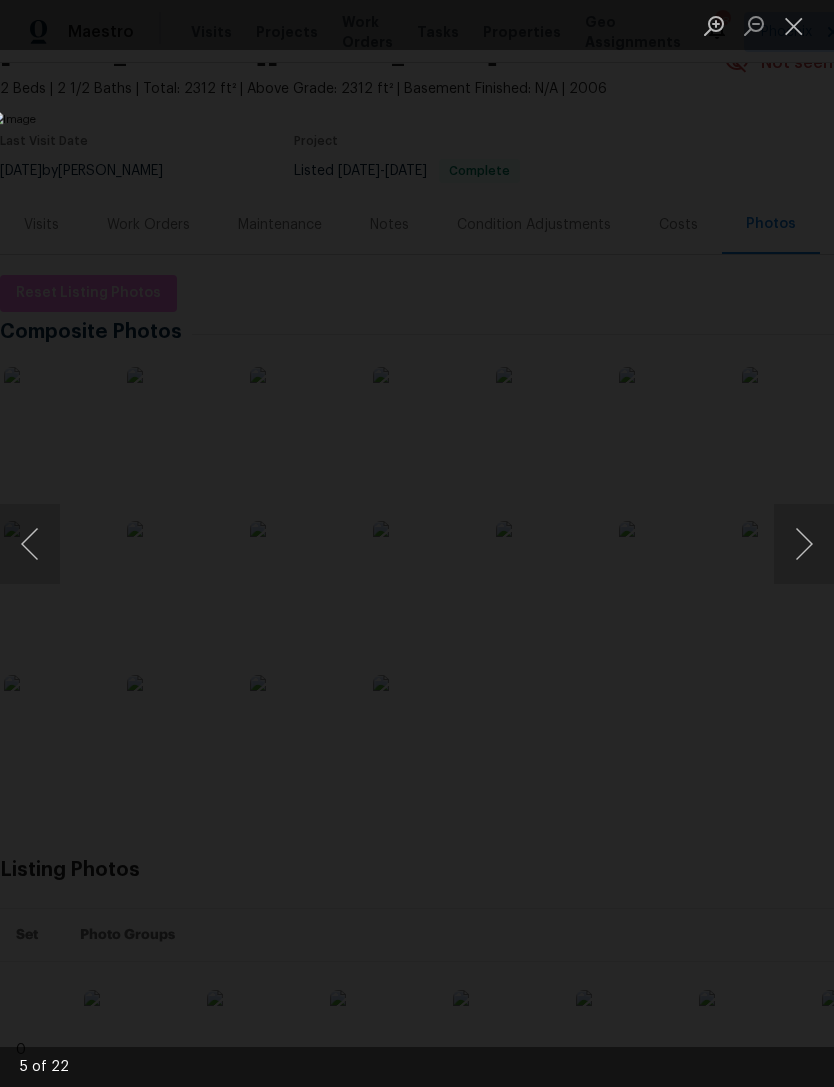 click at bounding box center (804, 544) 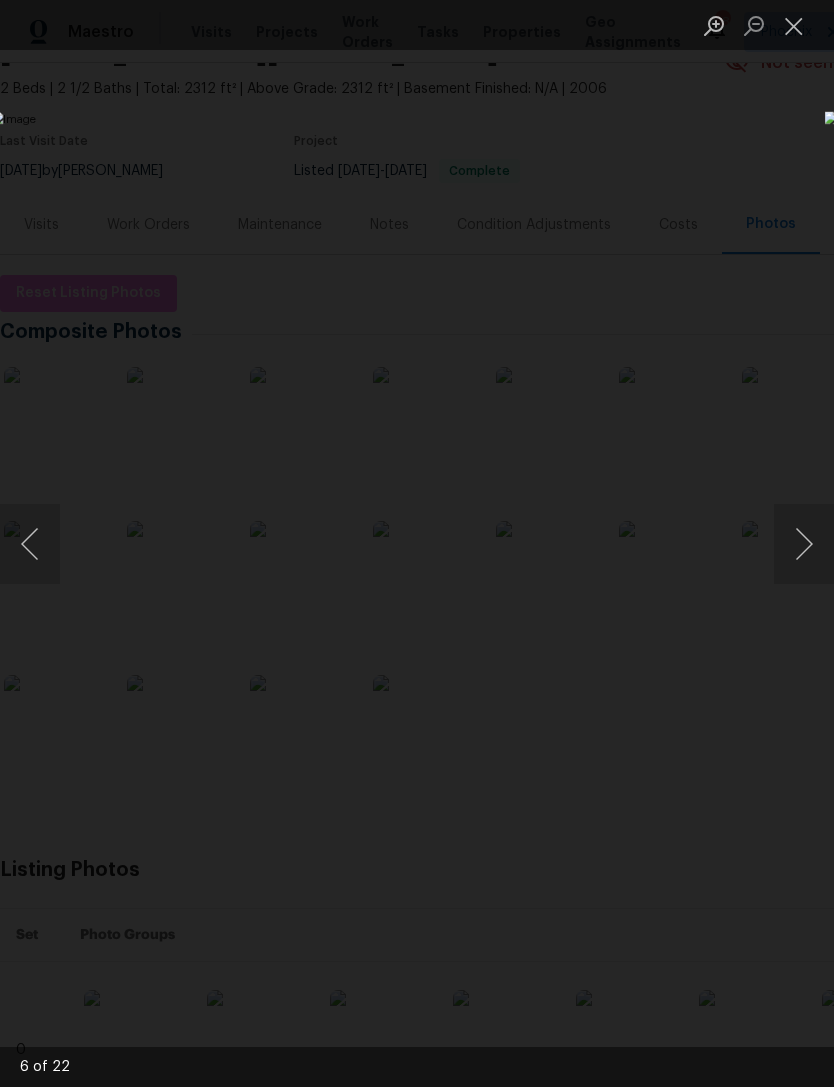 click at bounding box center [804, 544] 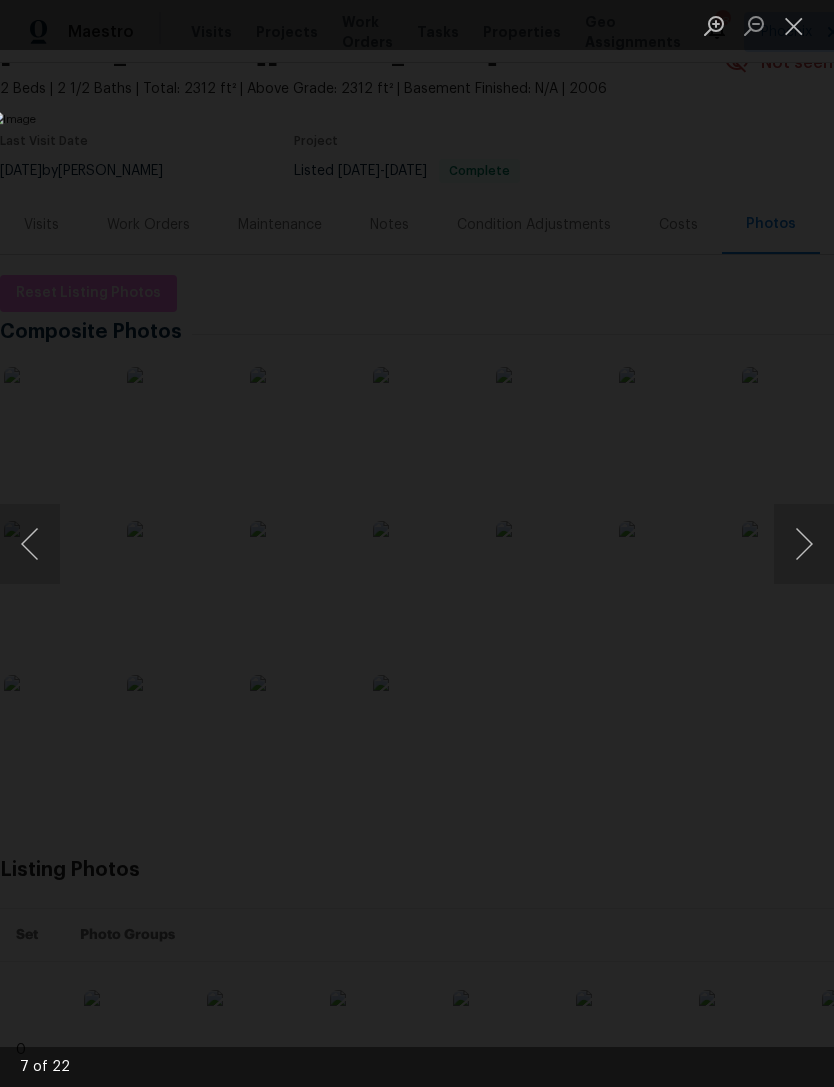 click at bounding box center (804, 544) 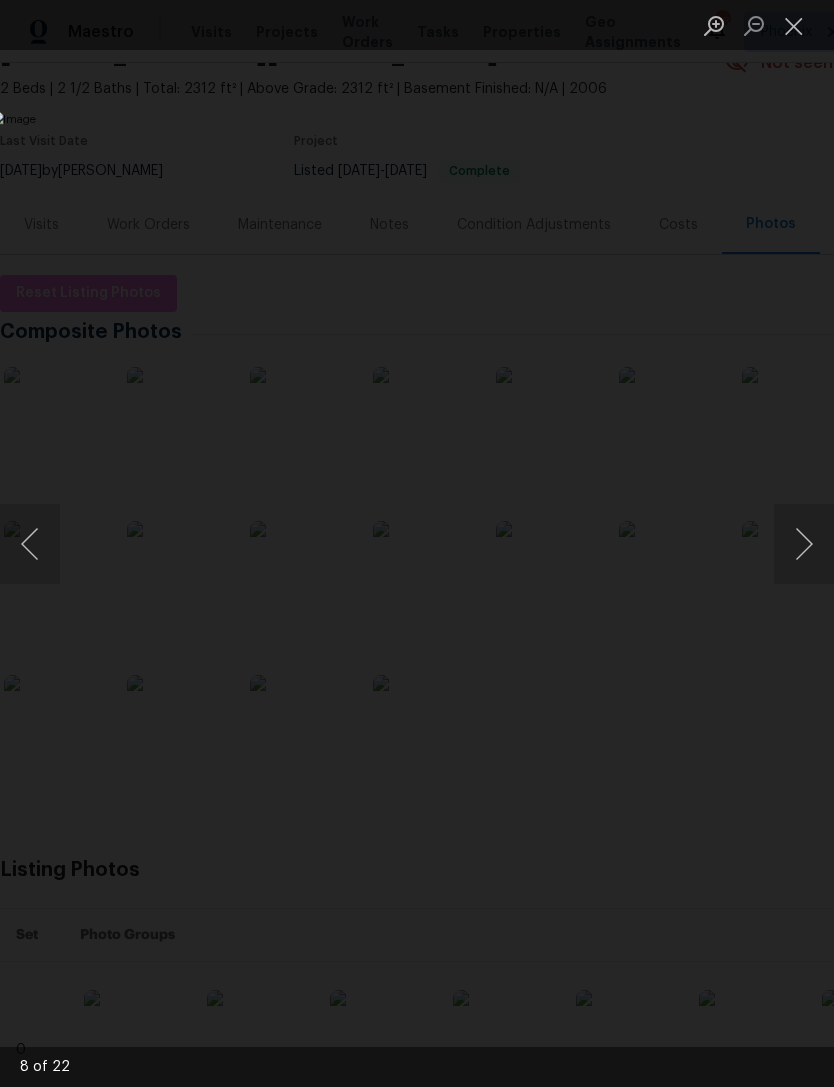 click at bounding box center [804, 544] 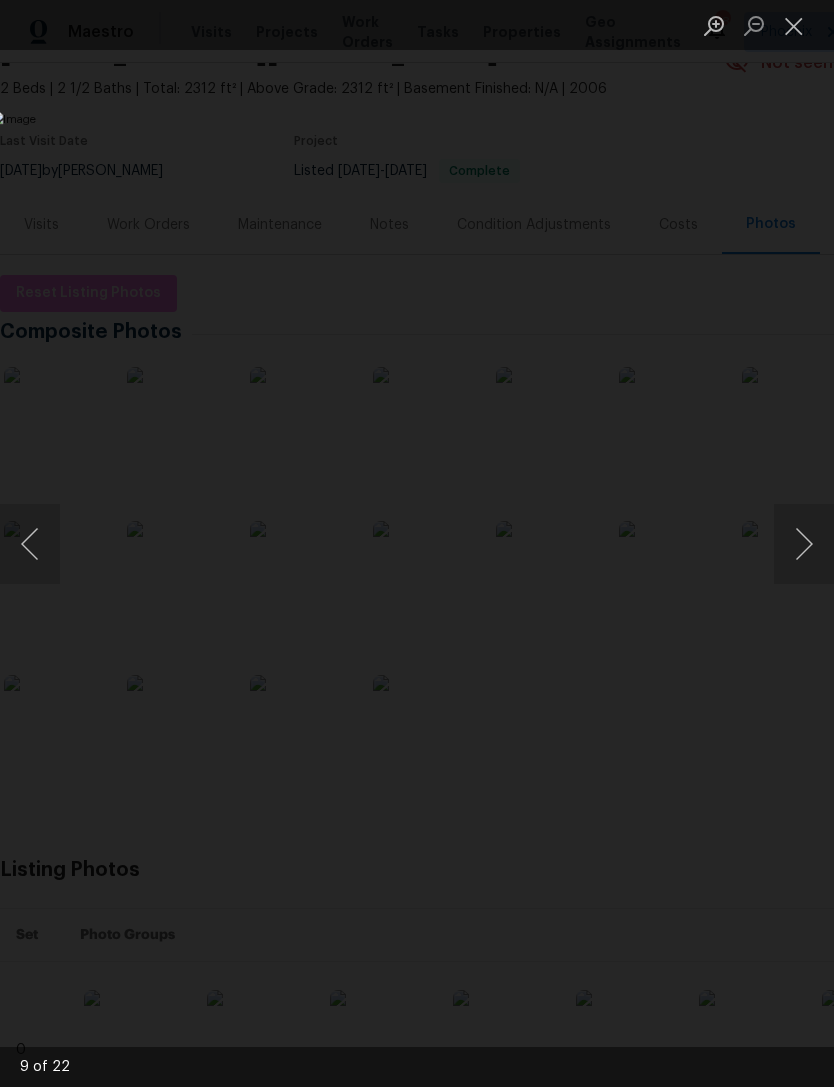 click at bounding box center (804, 544) 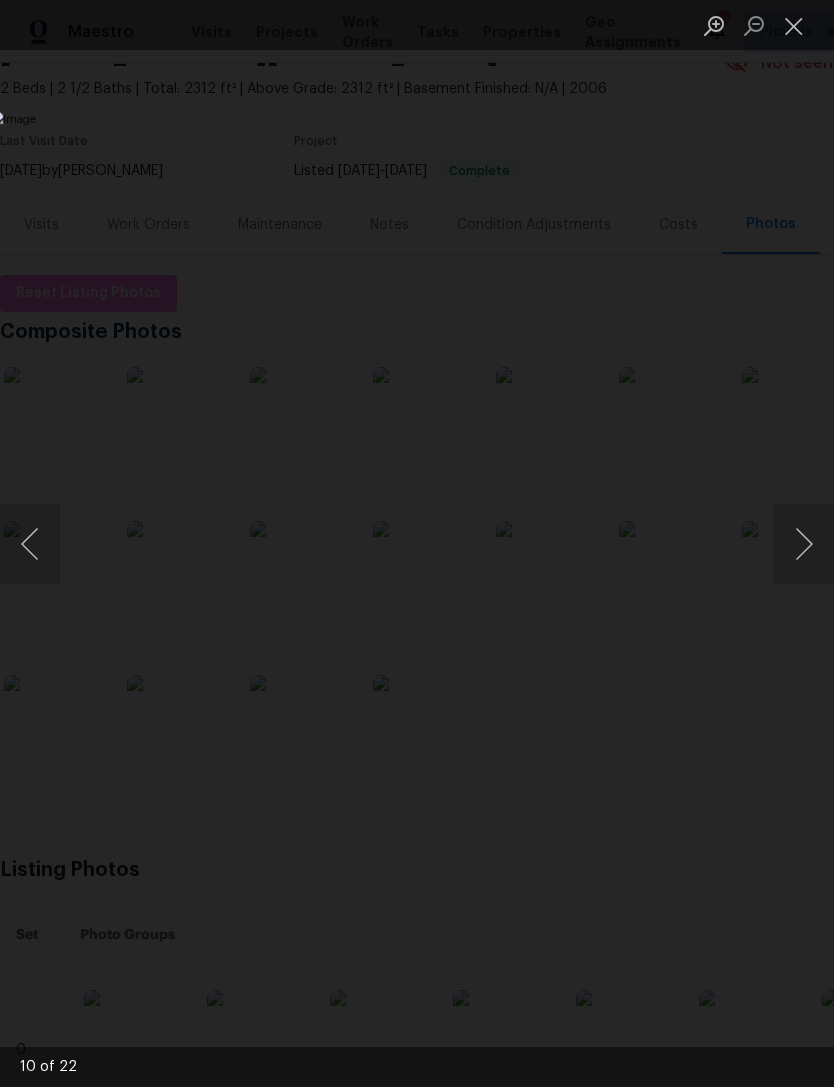click at bounding box center (804, 544) 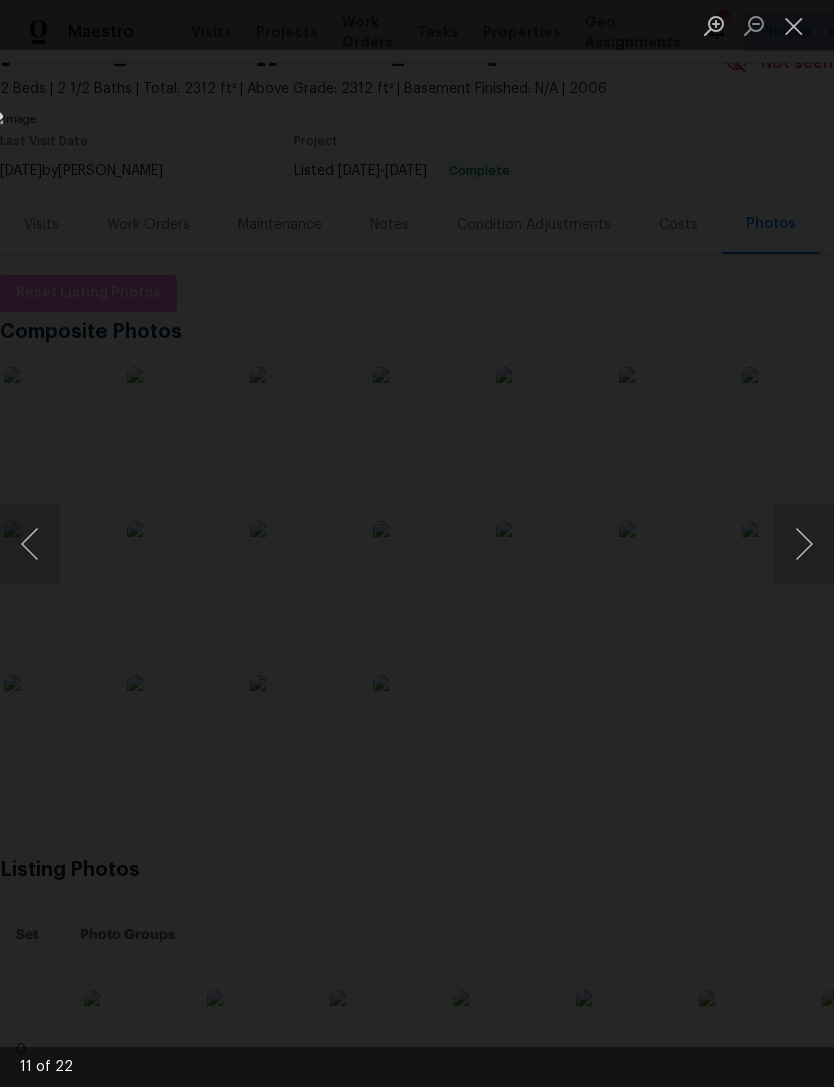 click at bounding box center (804, 544) 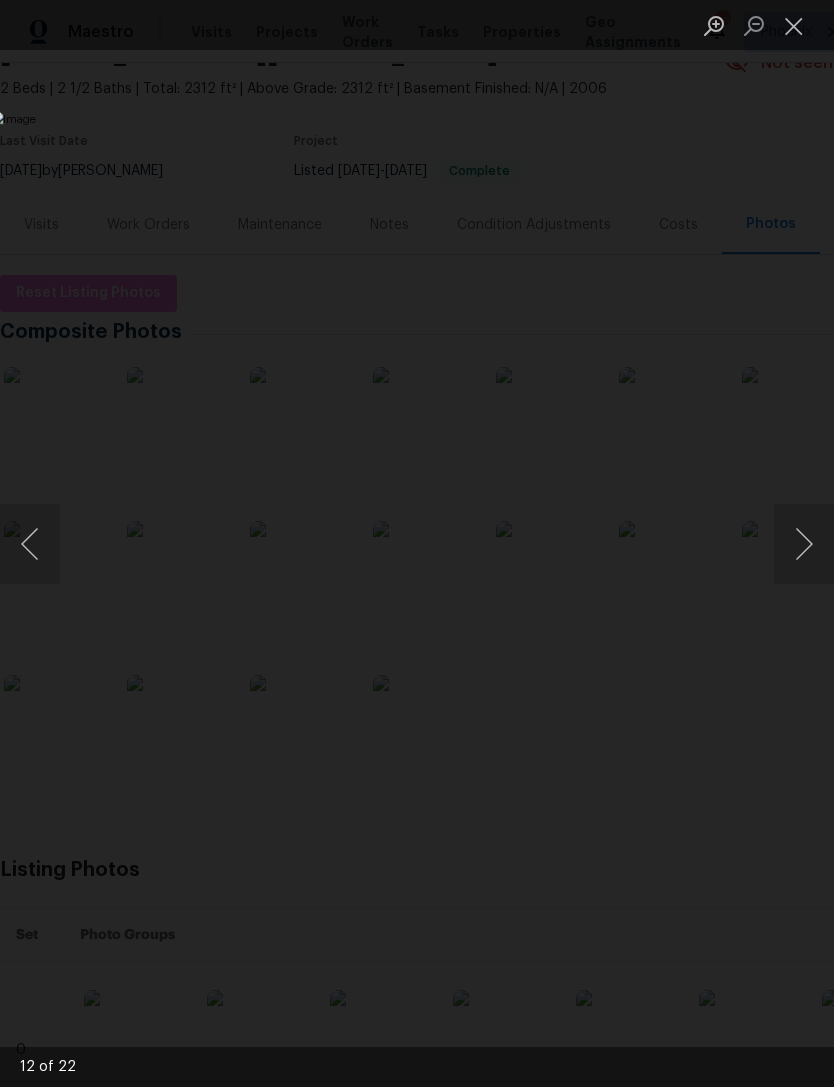 click at bounding box center [804, 544] 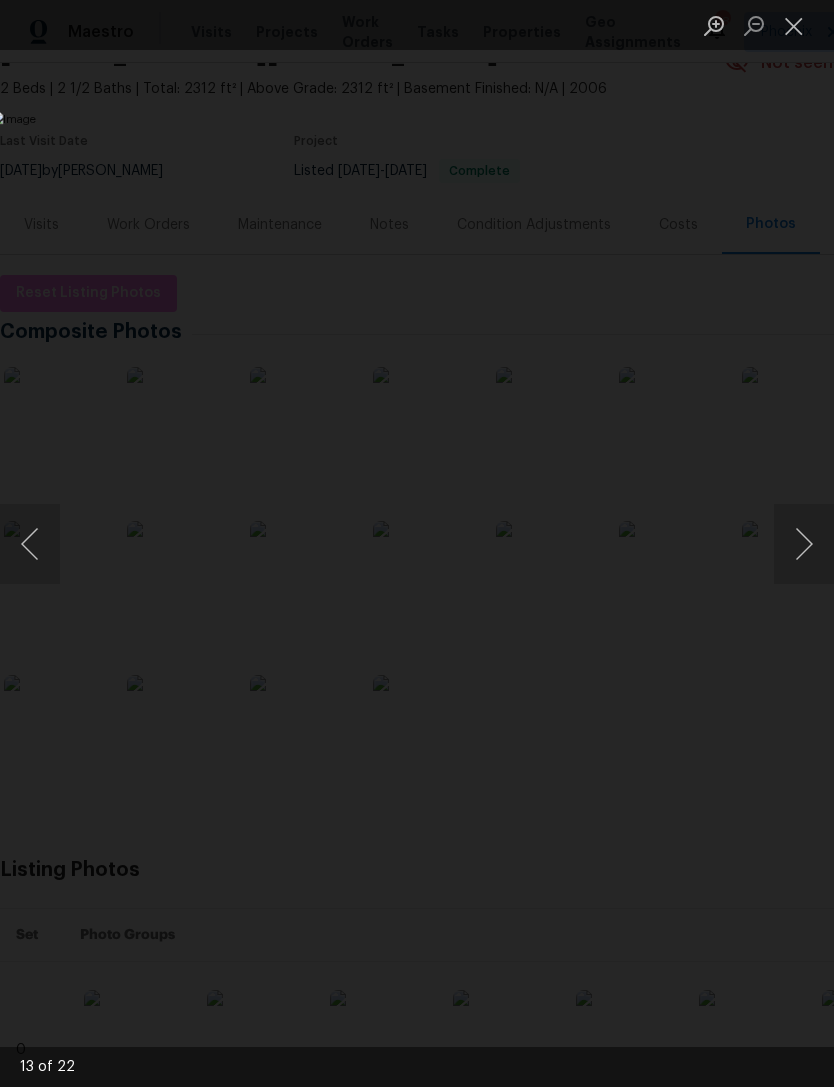click at bounding box center [804, 544] 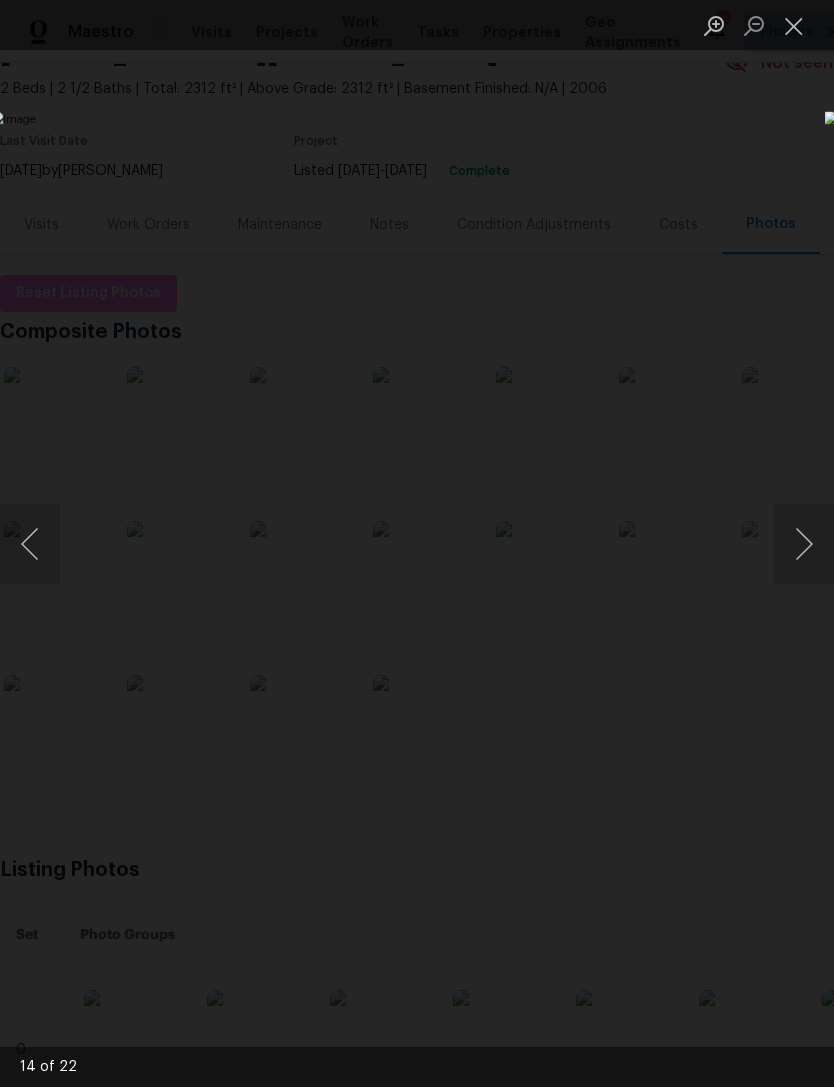 click at bounding box center [804, 544] 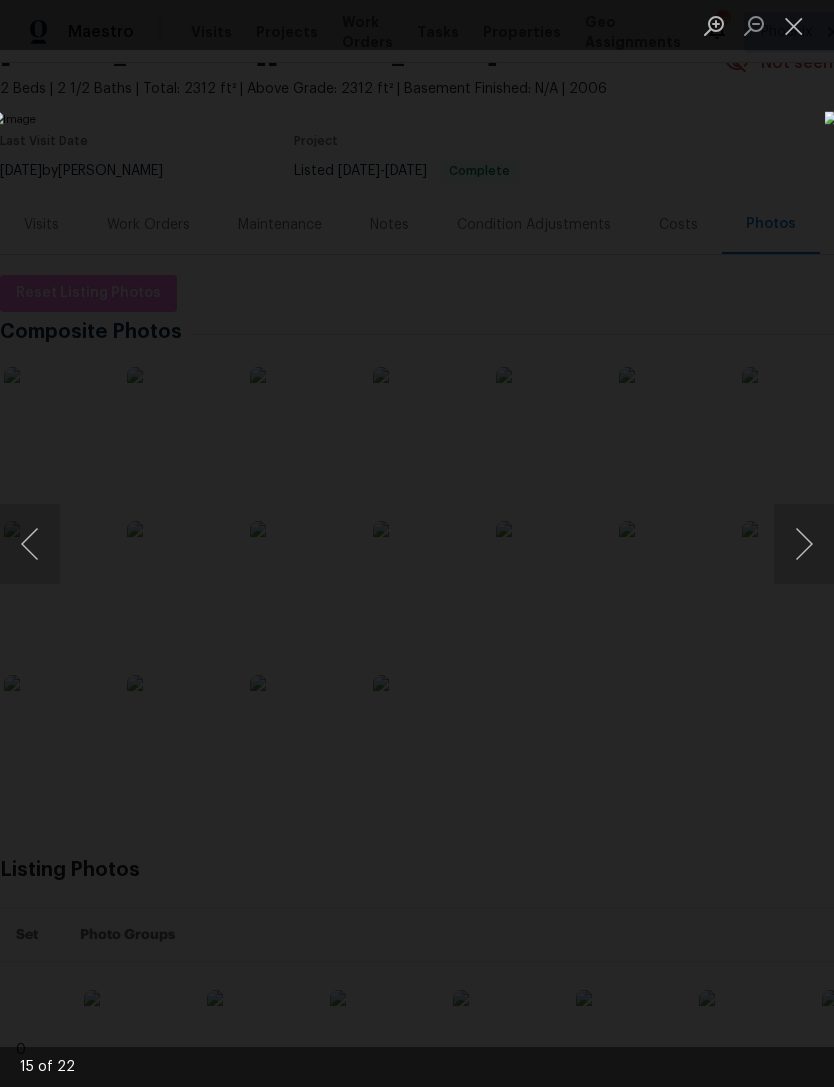 click at bounding box center [804, 544] 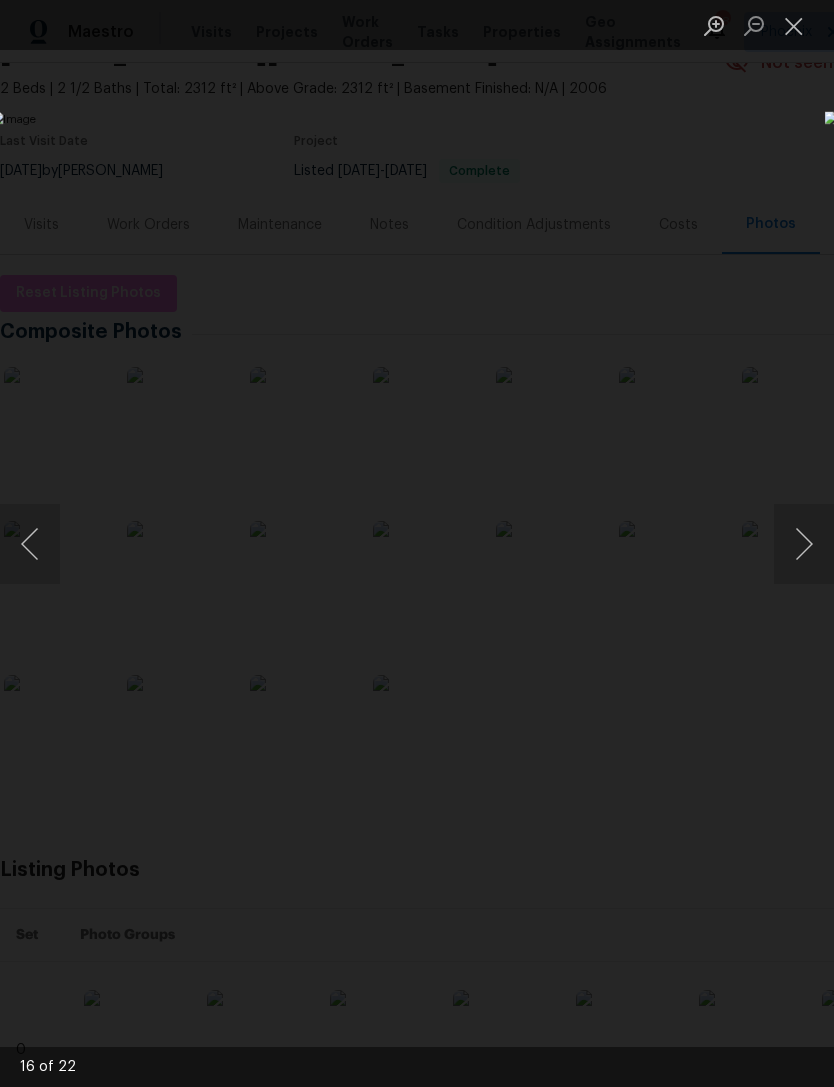 click at bounding box center [804, 544] 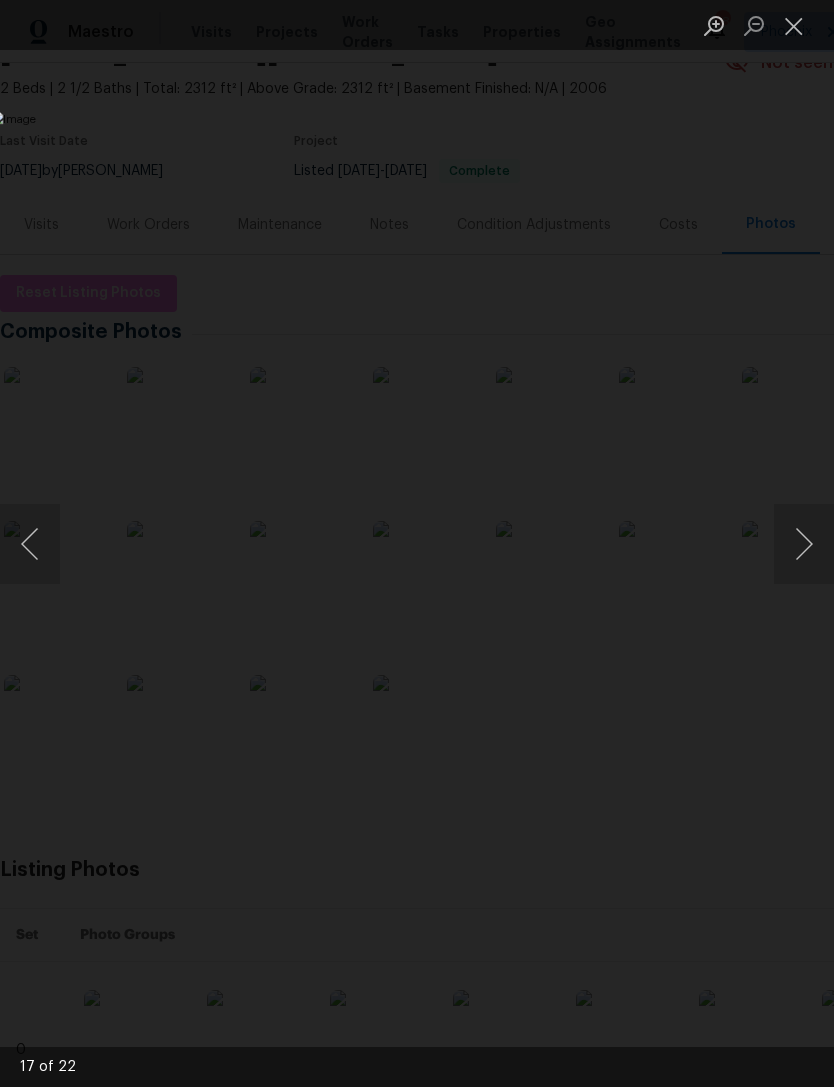 click at bounding box center (804, 544) 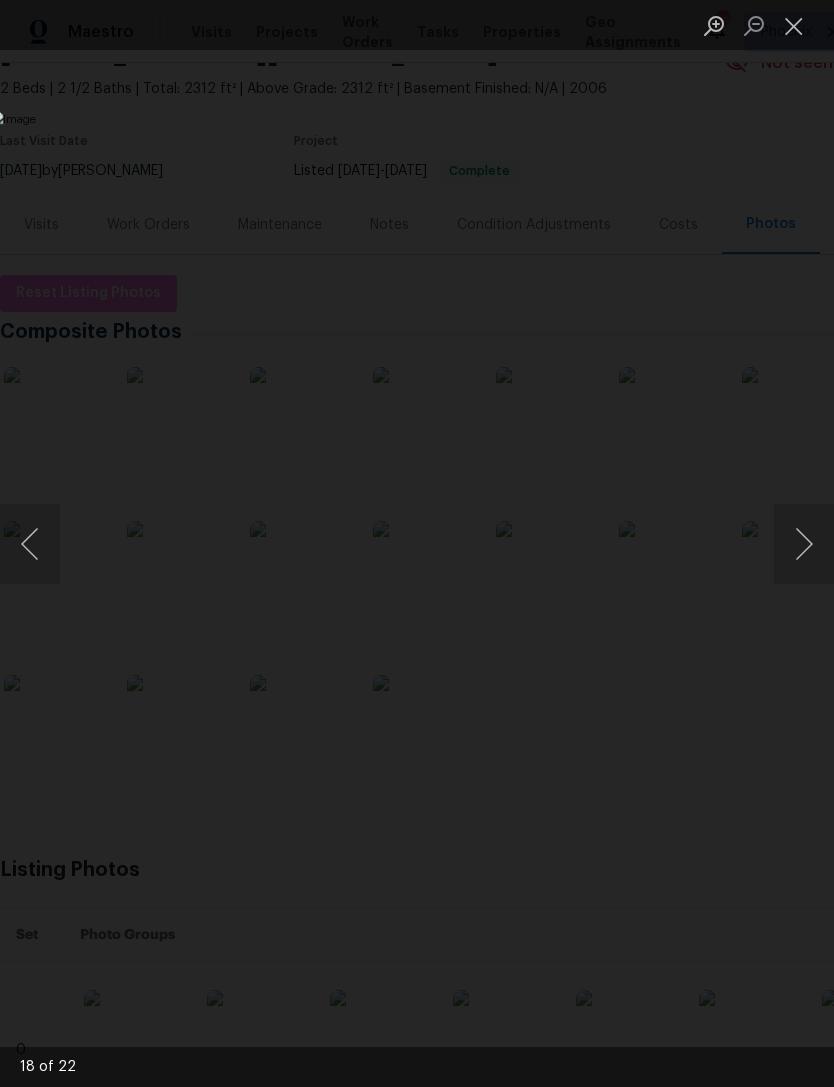 click at bounding box center (804, 544) 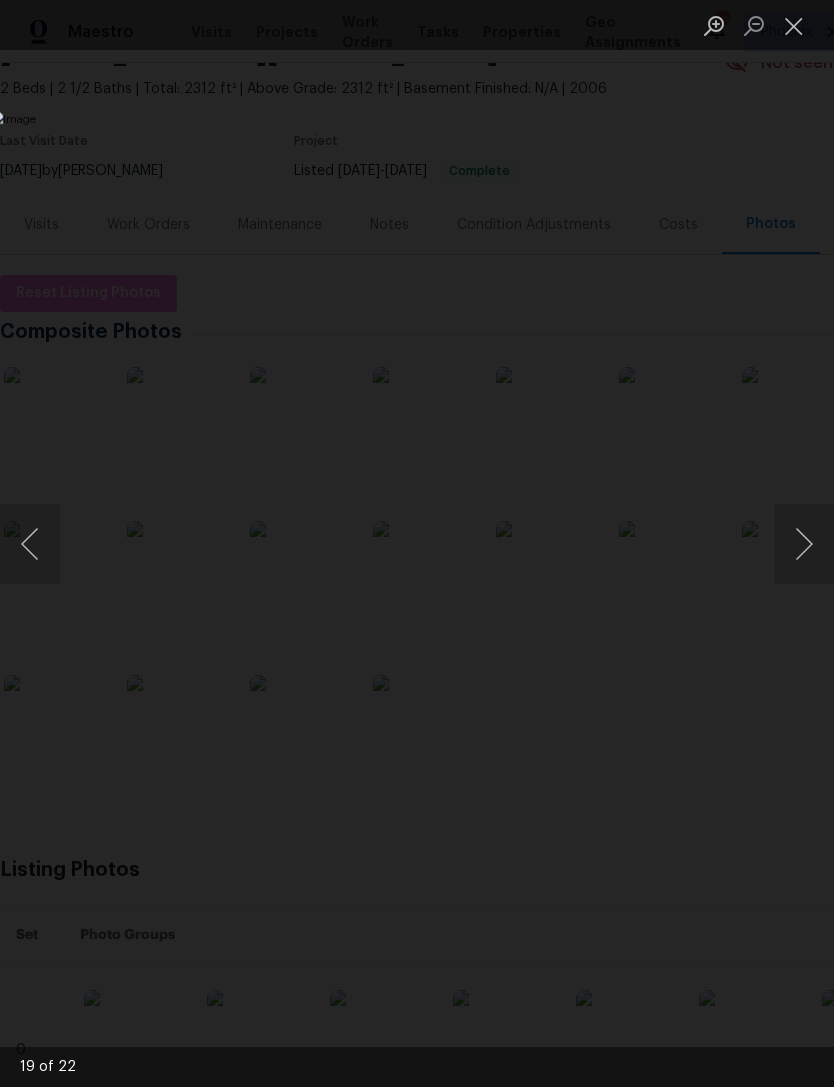 click at bounding box center [804, 544] 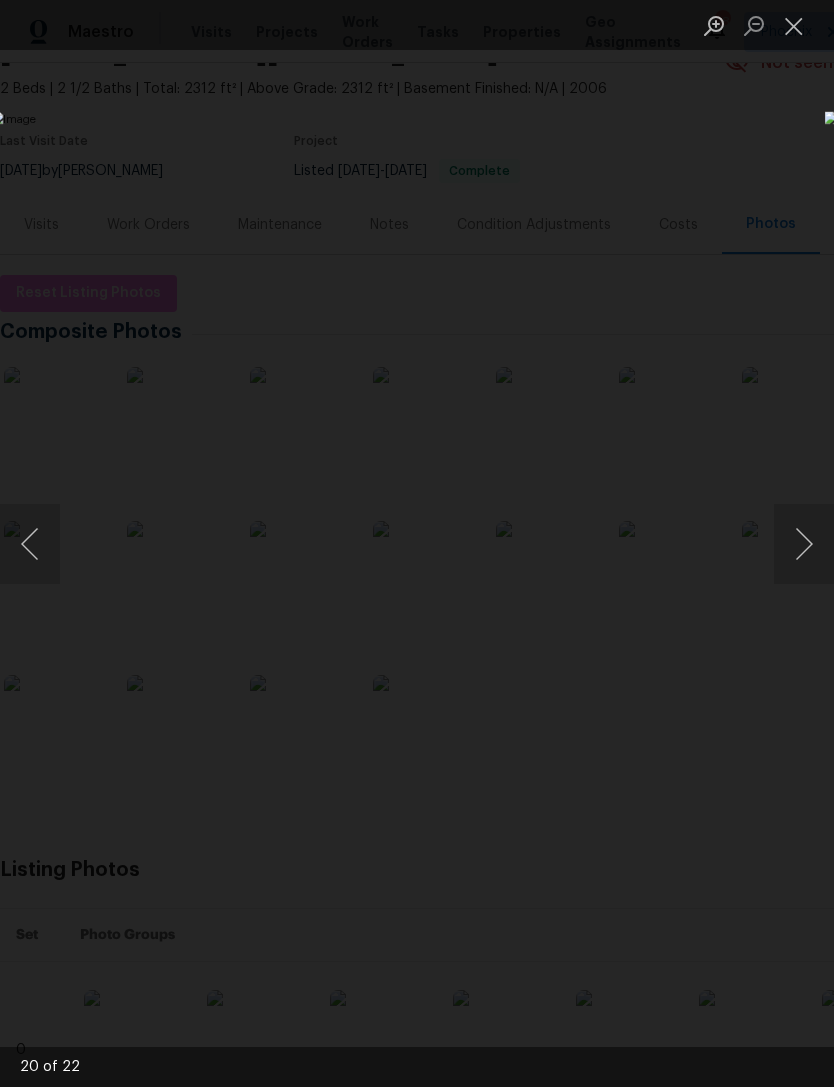 click at bounding box center [804, 544] 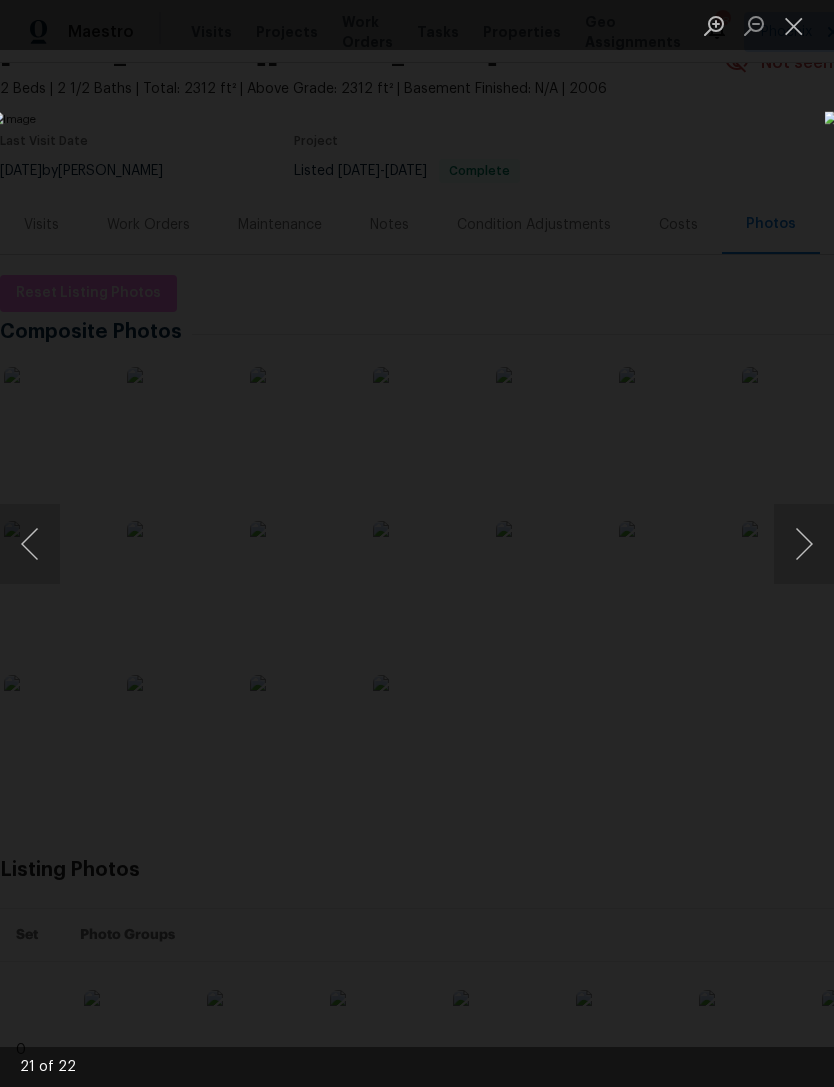 click at bounding box center (804, 544) 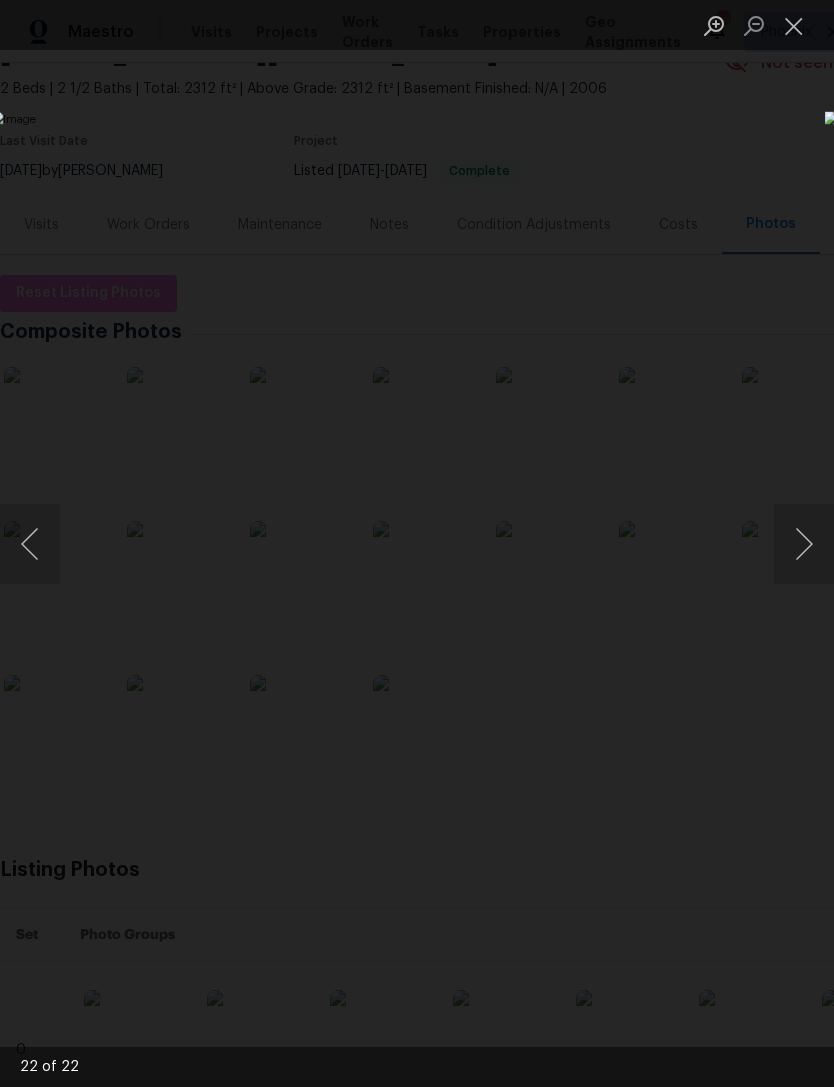 click at bounding box center [804, 544] 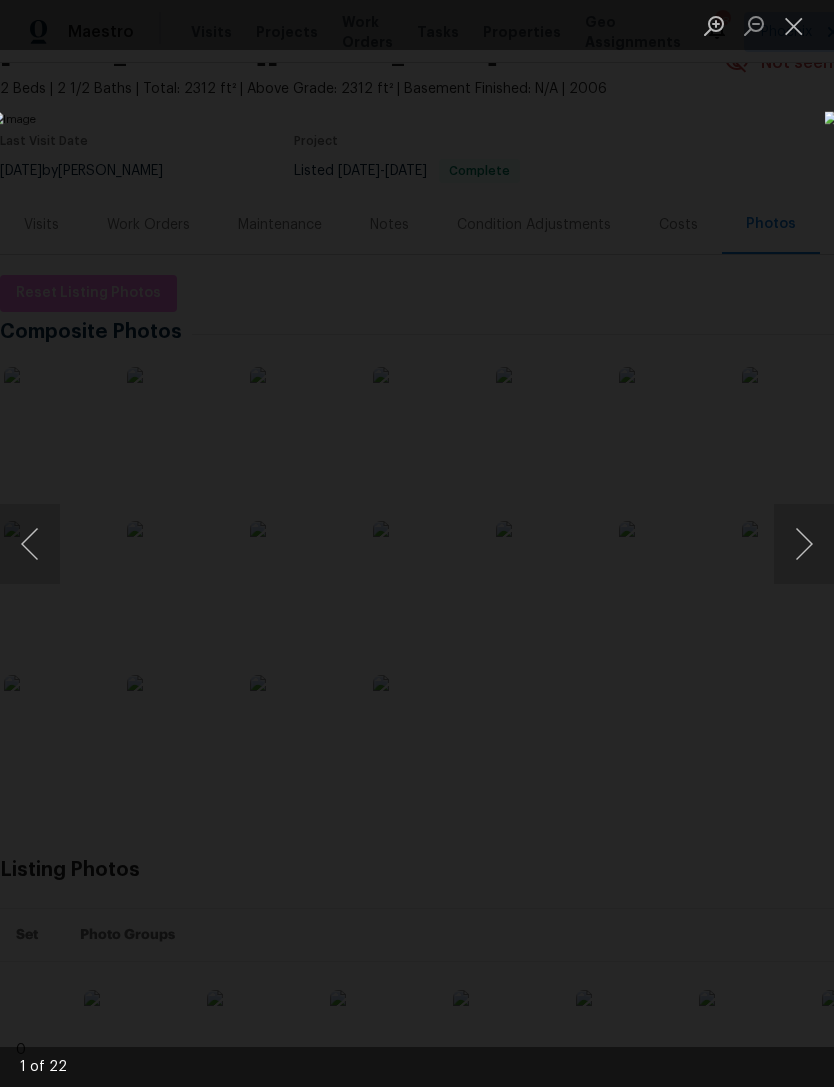 click at bounding box center (804, 544) 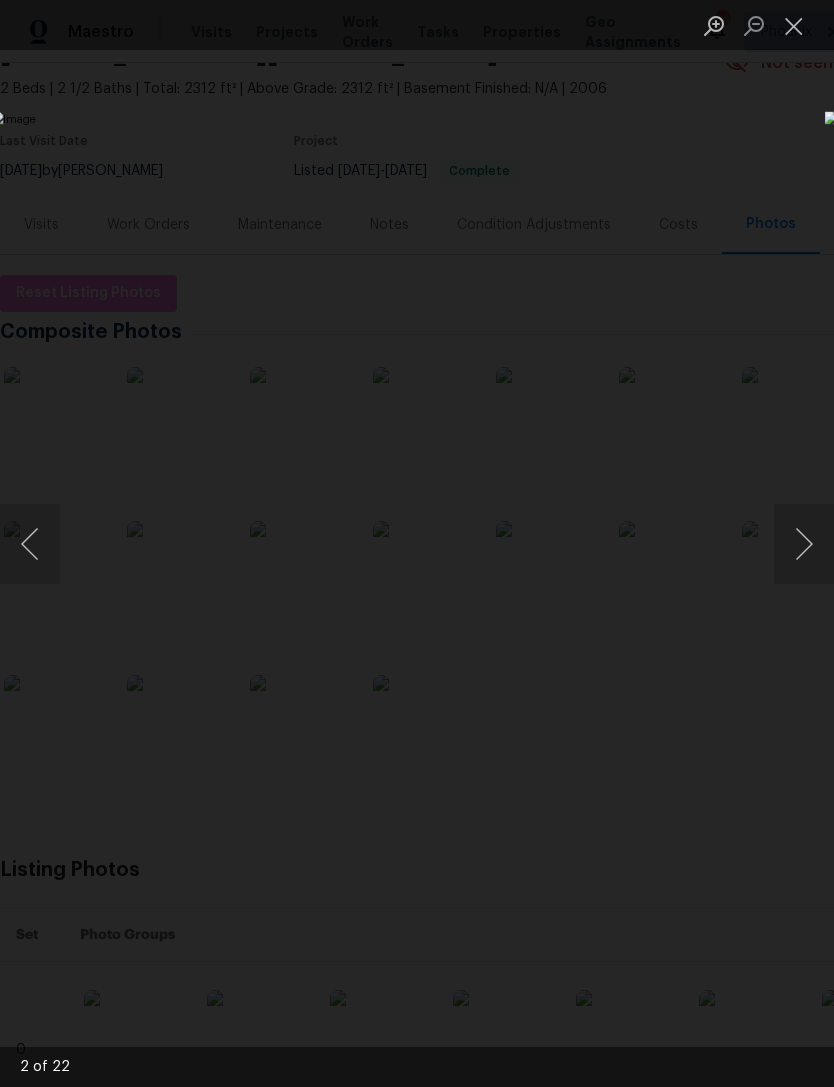 click at bounding box center (804, 544) 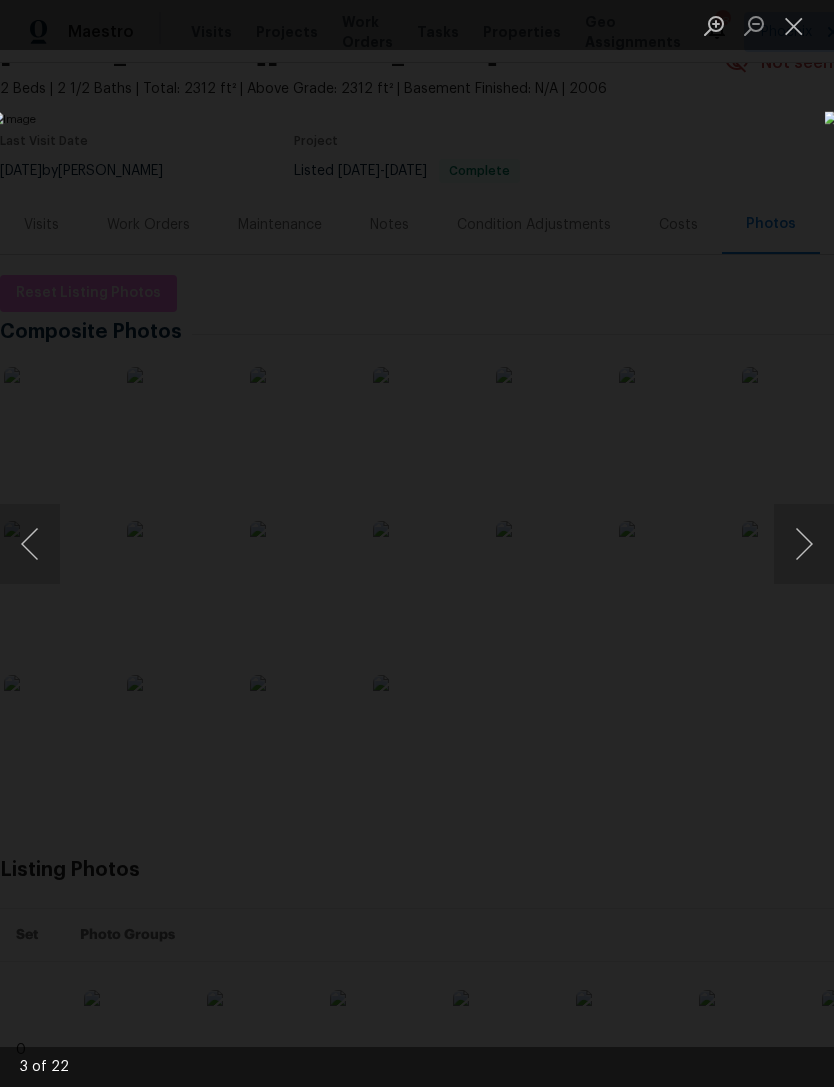 click at bounding box center (804, 544) 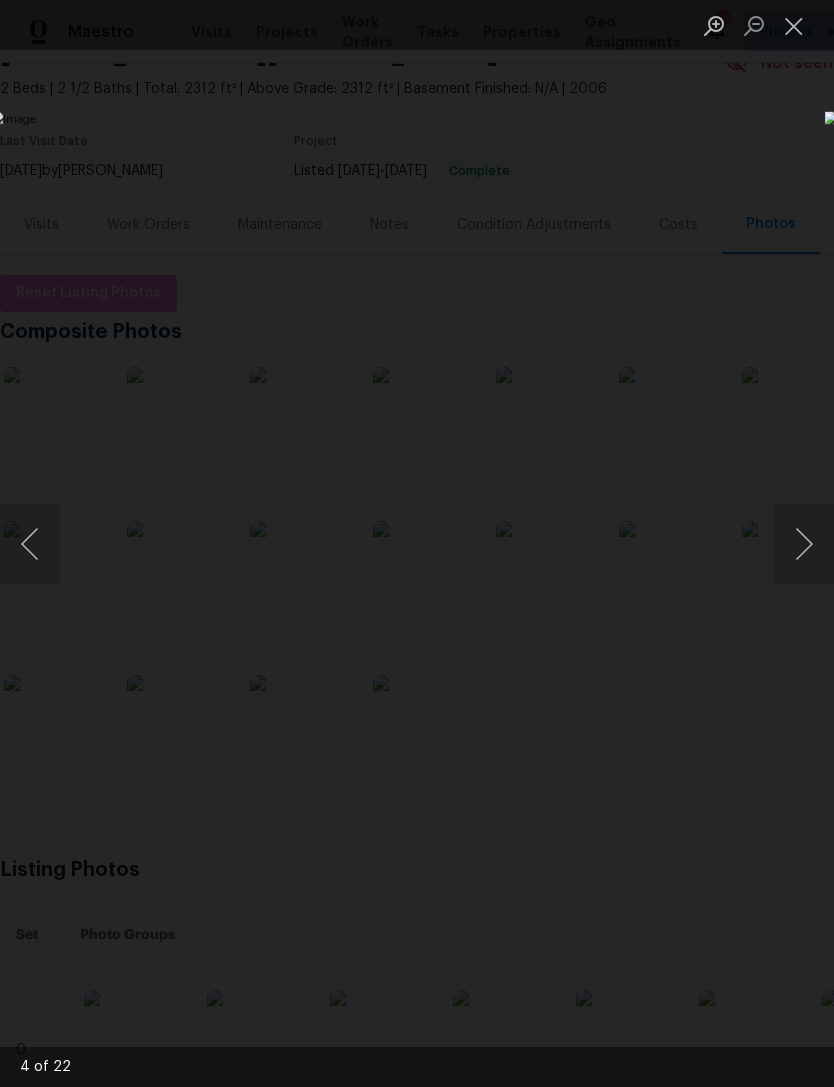 click at bounding box center (804, 544) 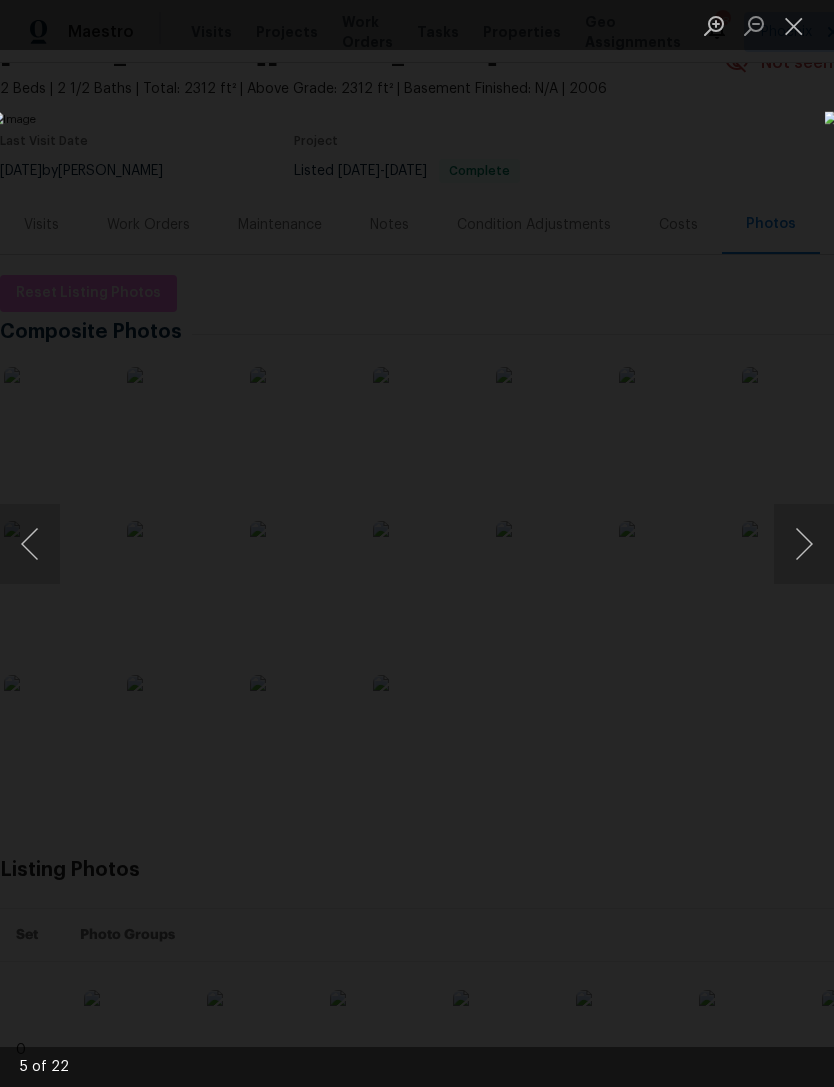 click at bounding box center [804, 544] 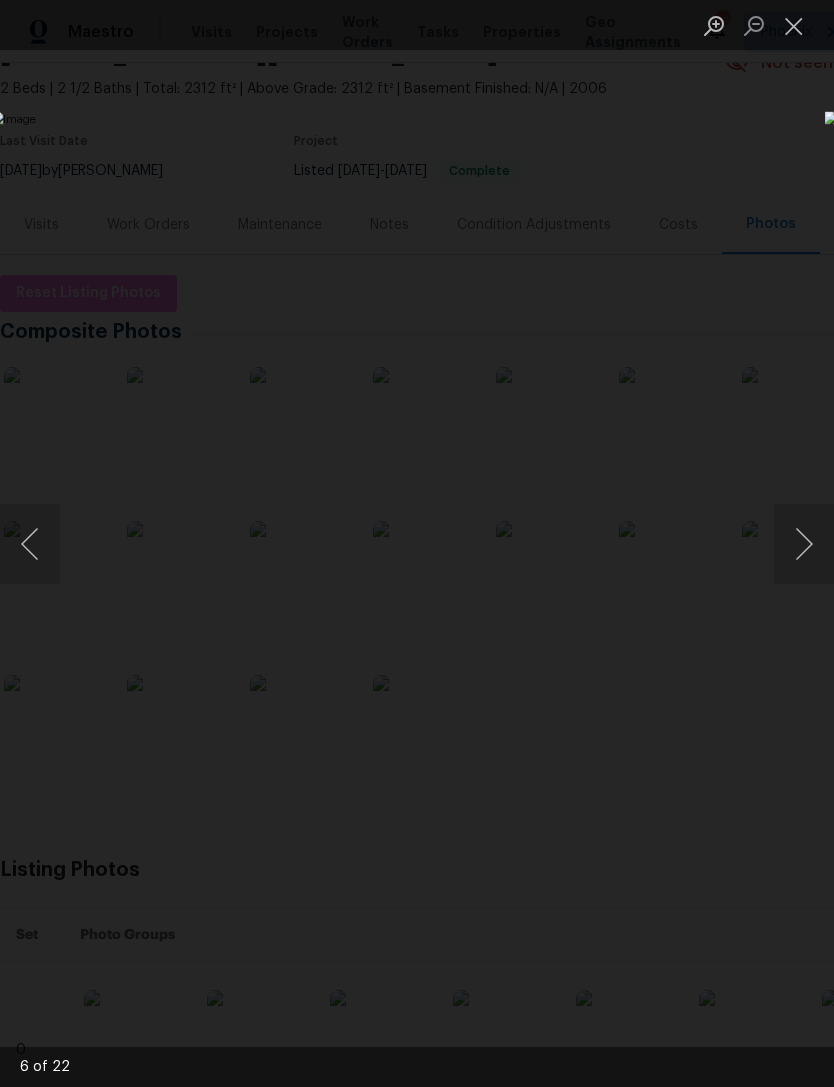 click at bounding box center [804, 544] 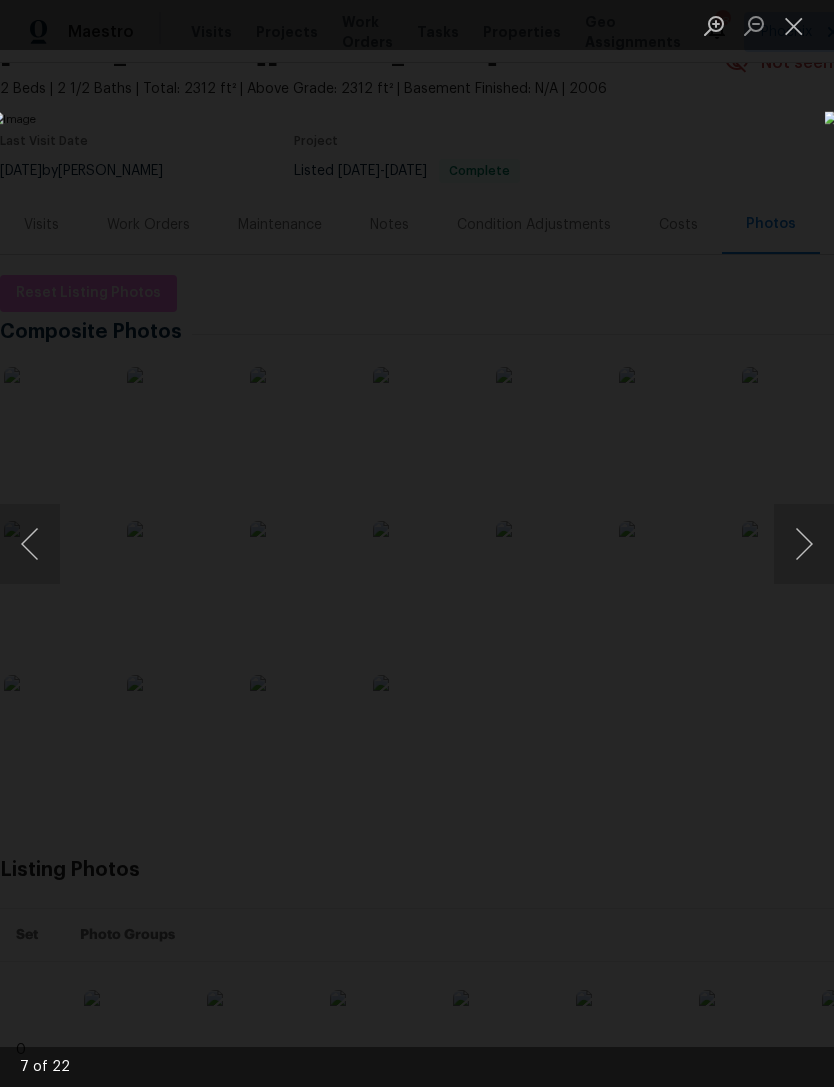click at bounding box center (804, 544) 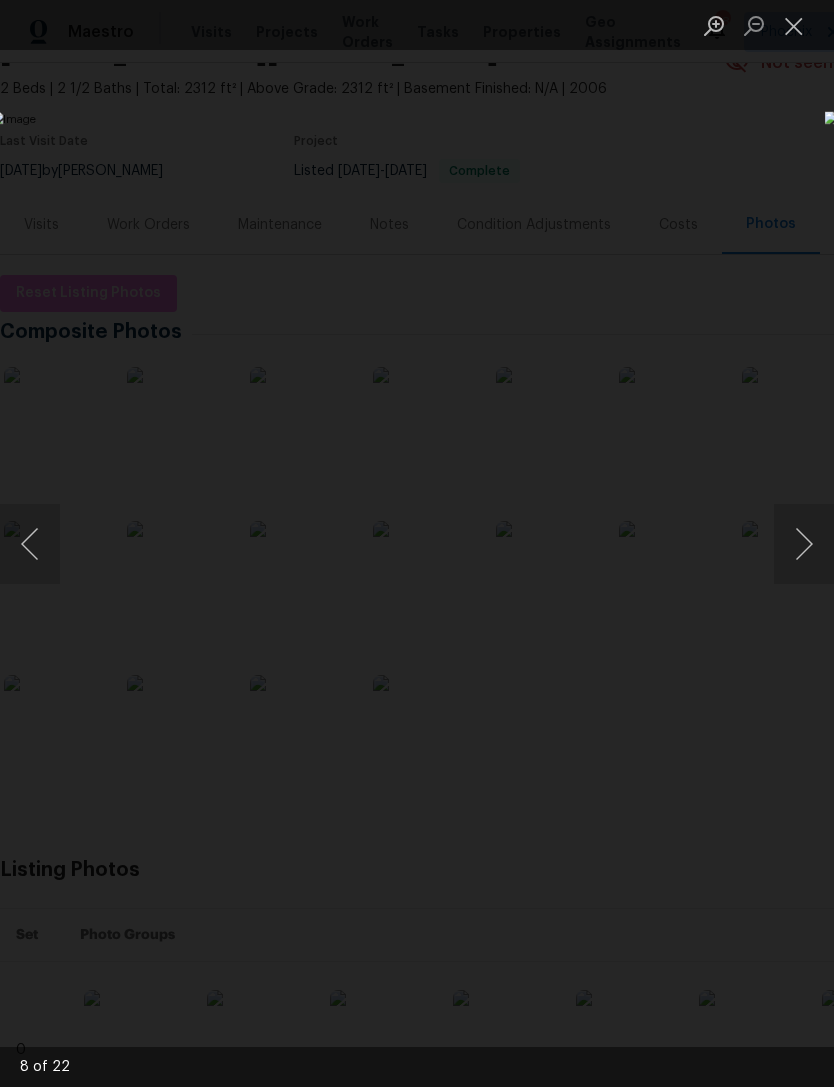 click at bounding box center [804, 544] 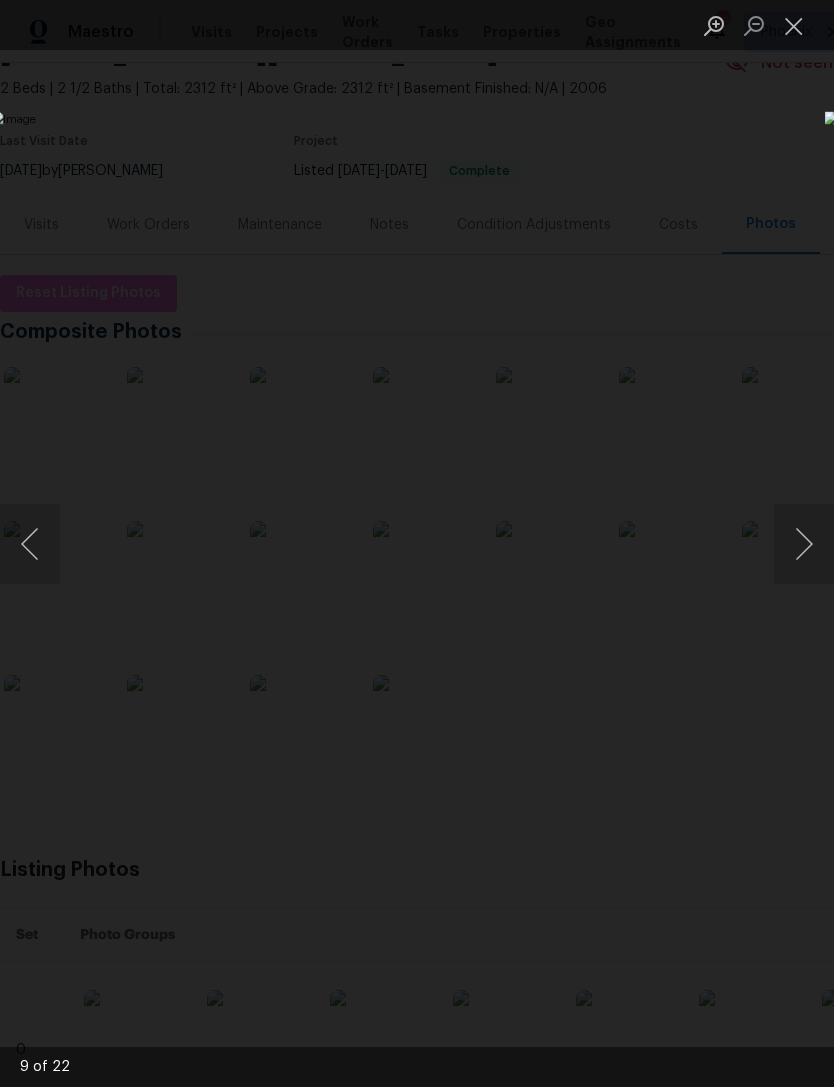 click at bounding box center [804, 544] 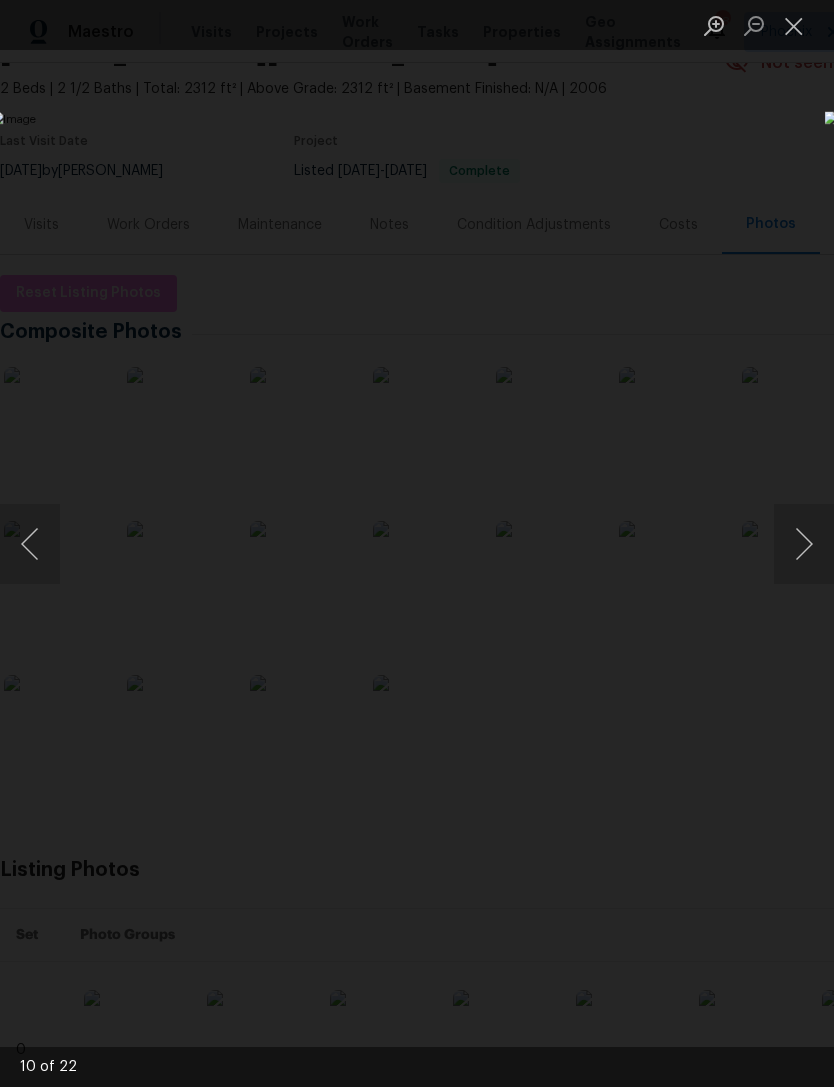 click at bounding box center [804, 544] 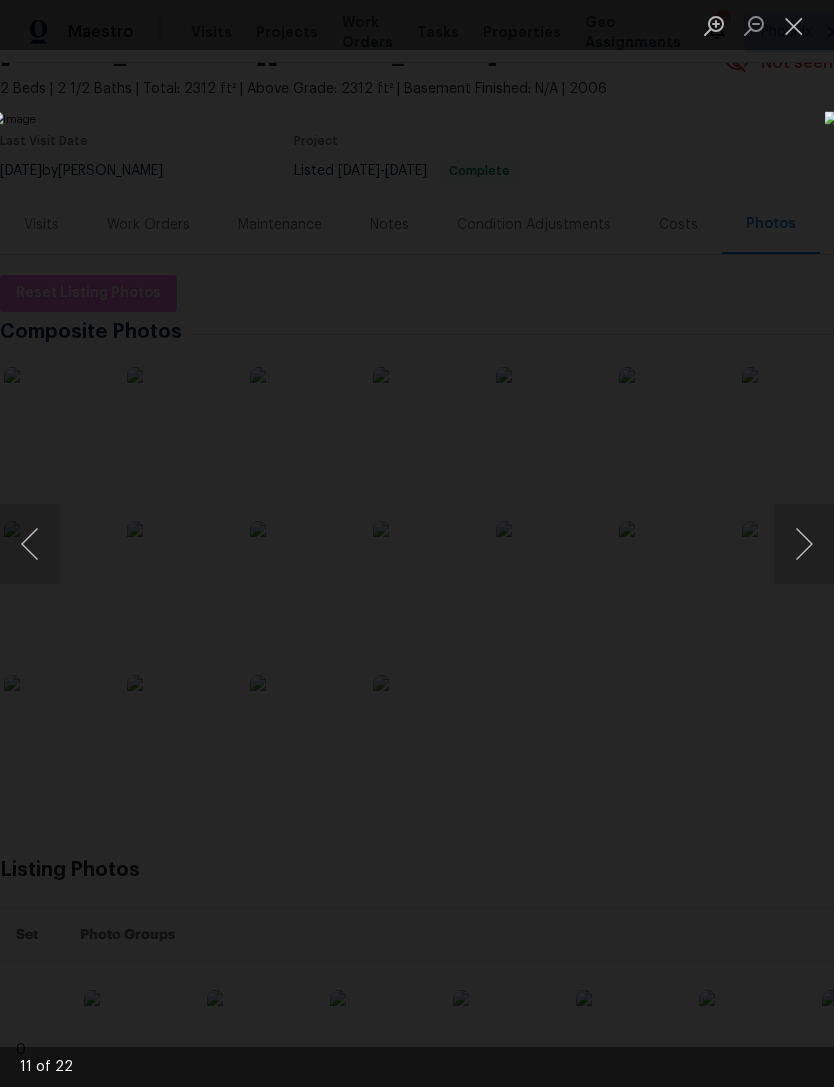 click at bounding box center (804, 544) 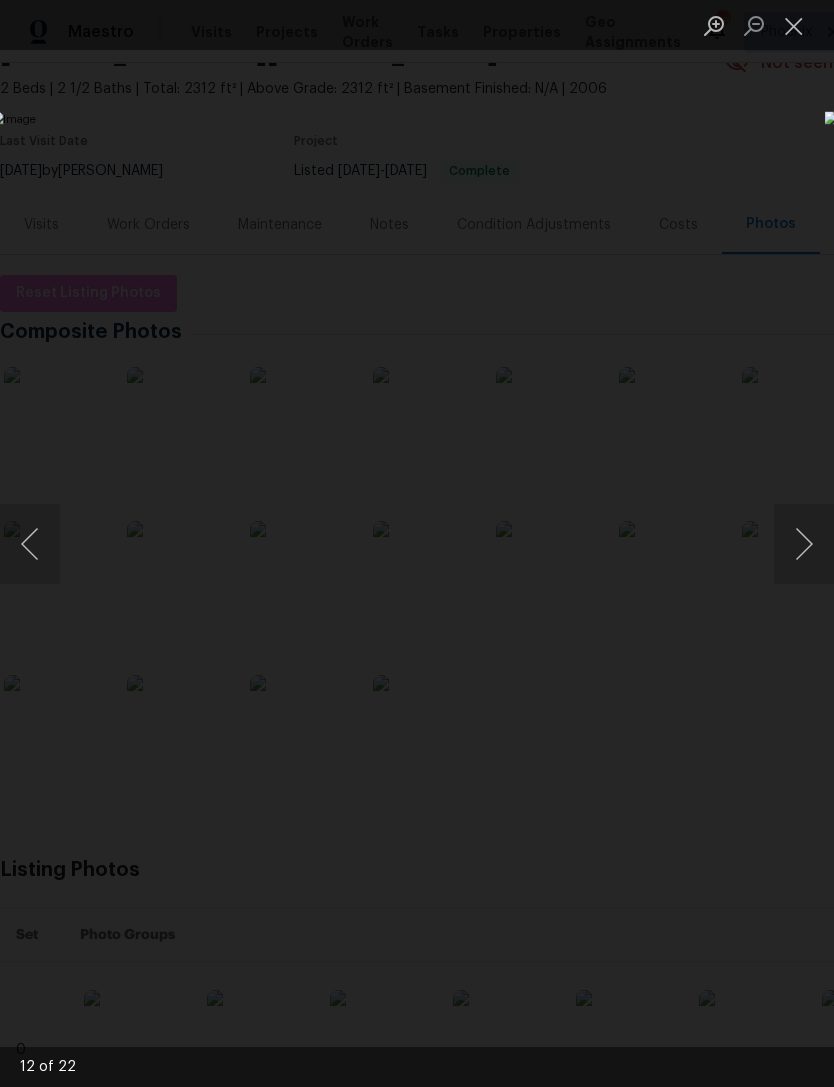click at bounding box center [804, 544] 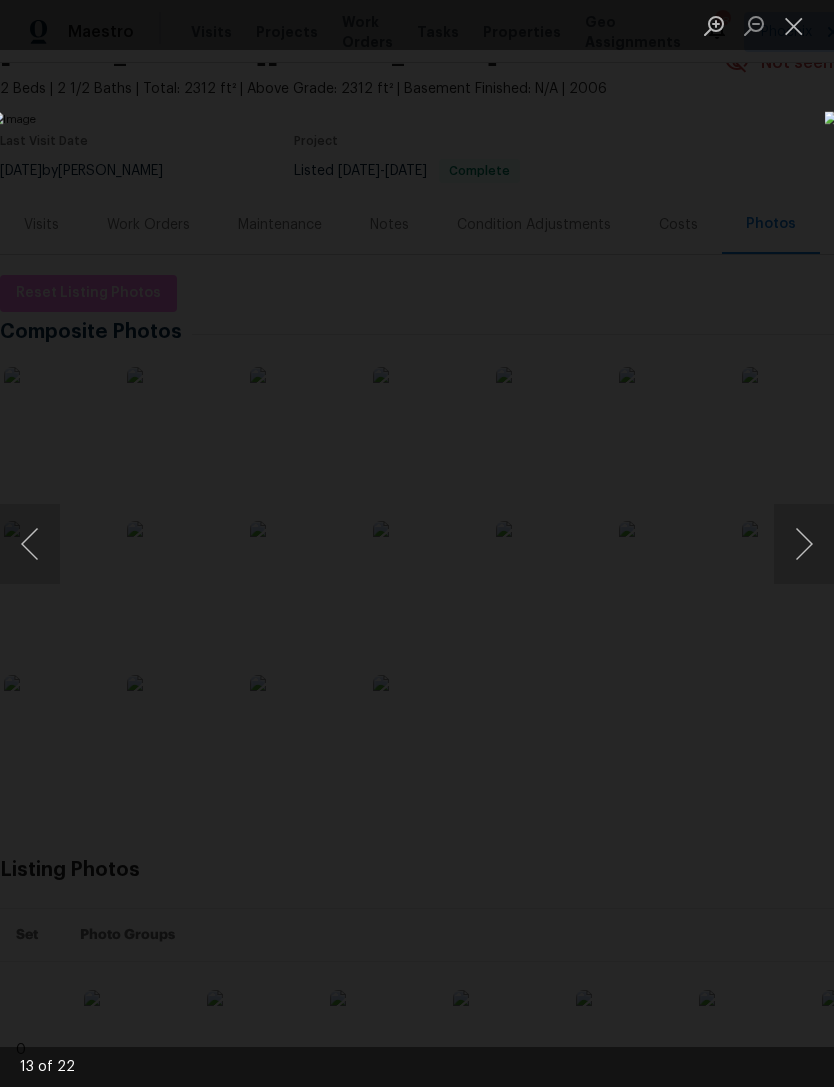 click at bounding box center [804, 544] 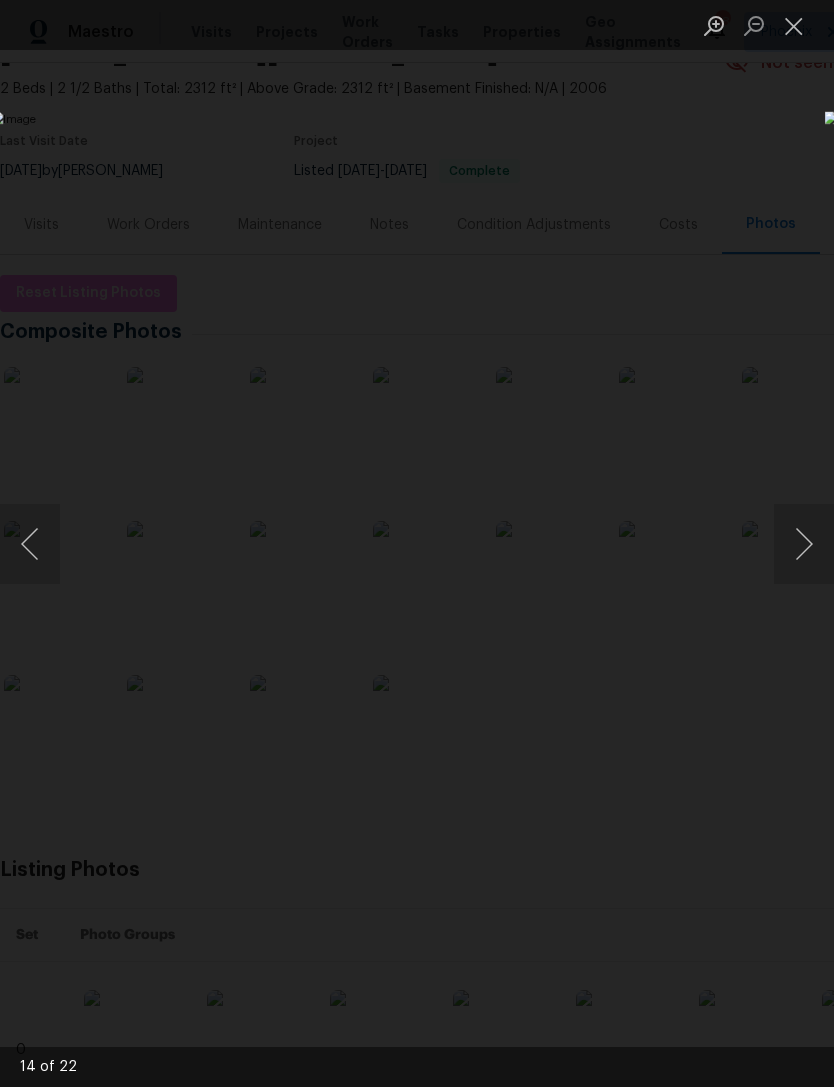 click at bounding box center (804, 544) 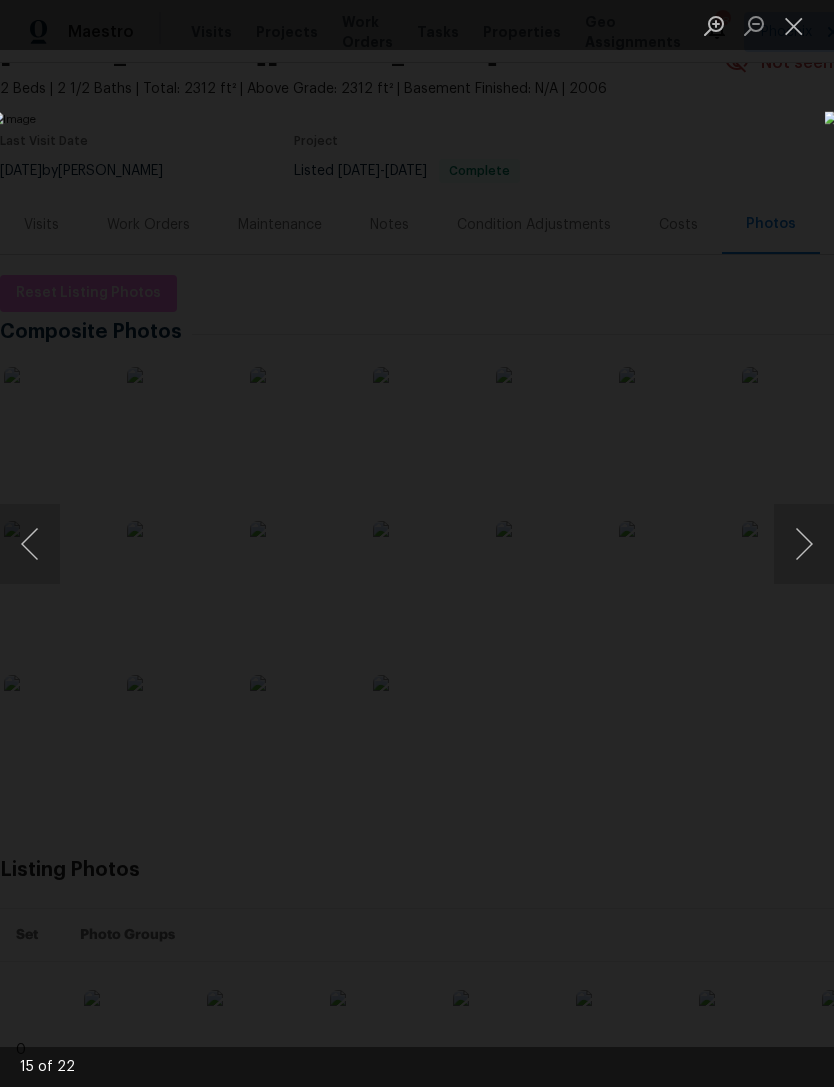 click at bounding box center [804, 544] 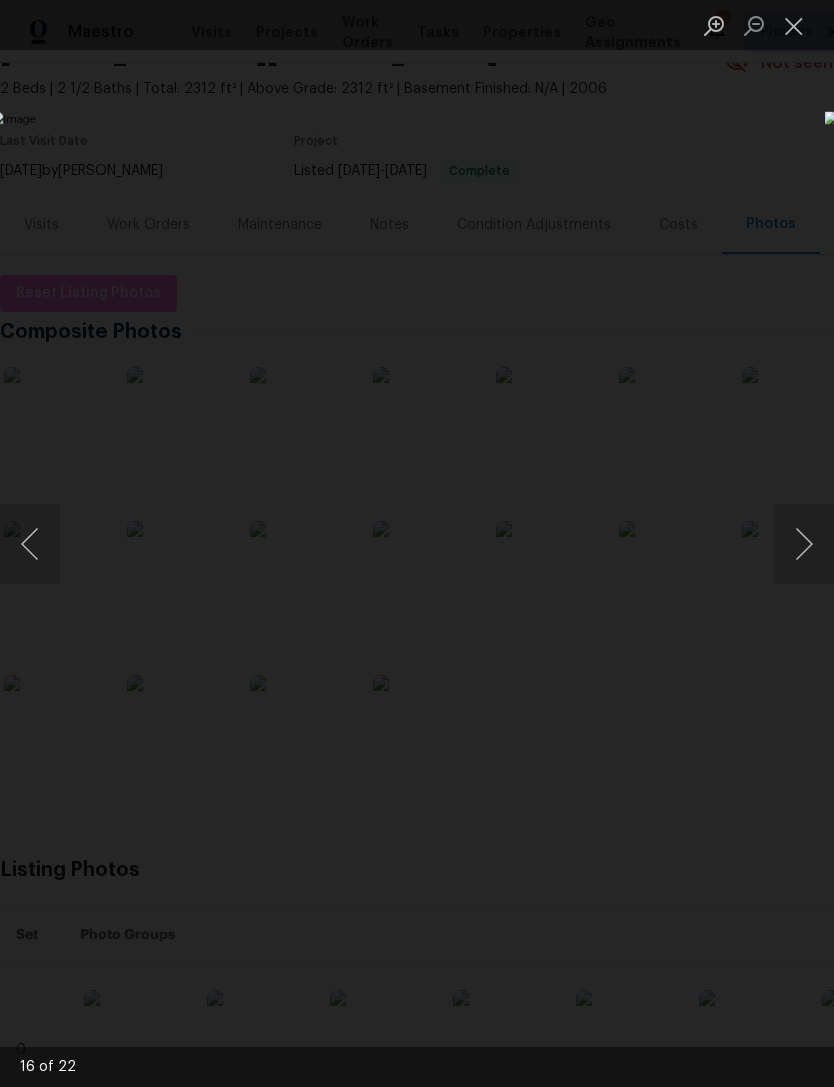 click at bounding box center [322, 543] 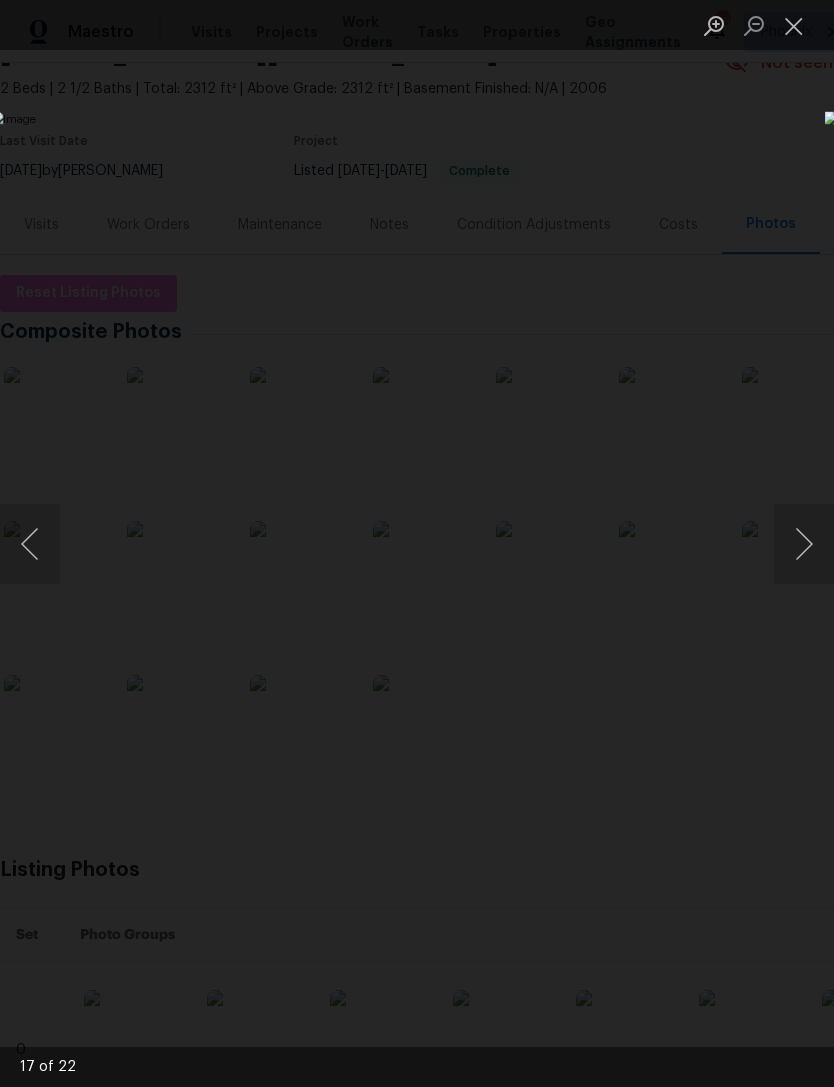 click at bounding box center [804, 544] 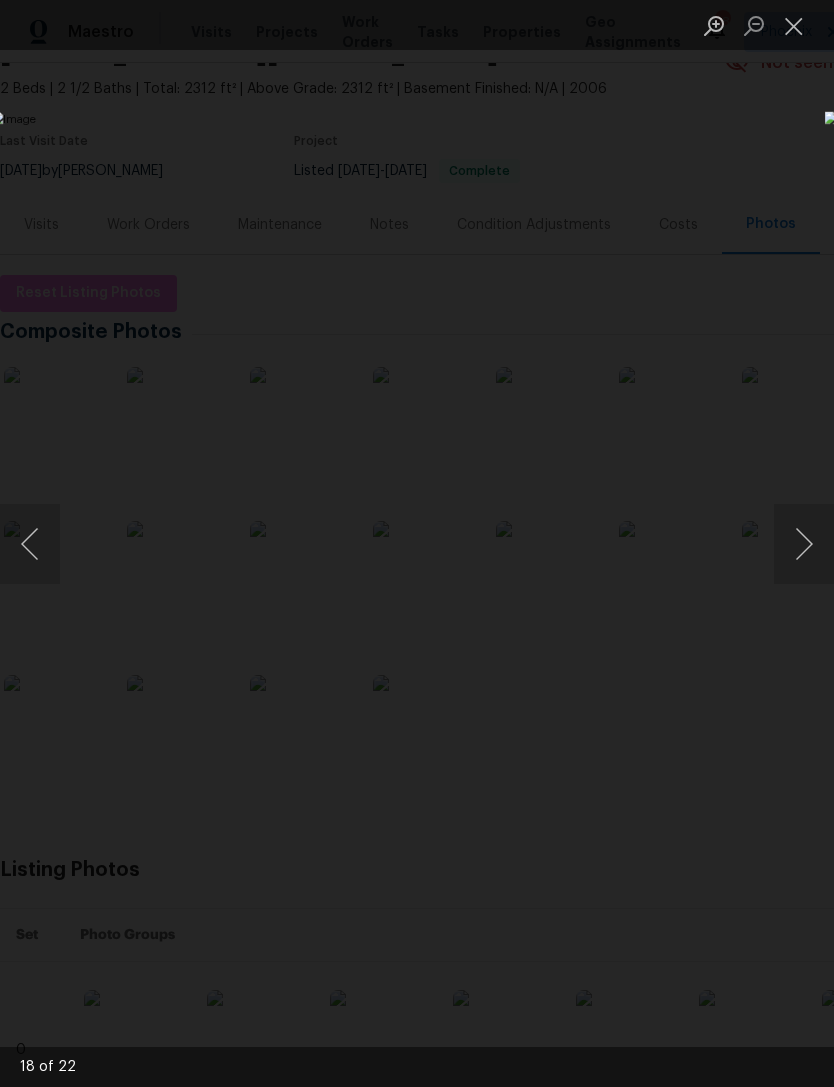 click at bounding box center [804, 544] 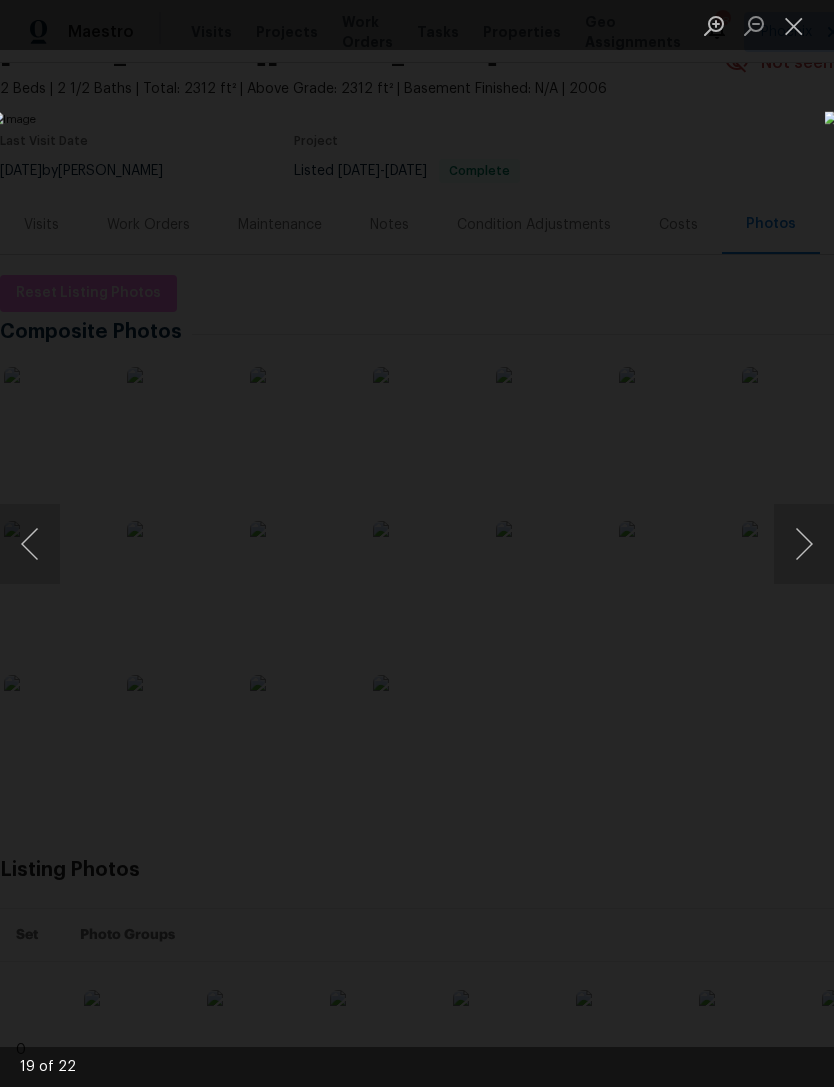 click at bounding box center [804, 544] 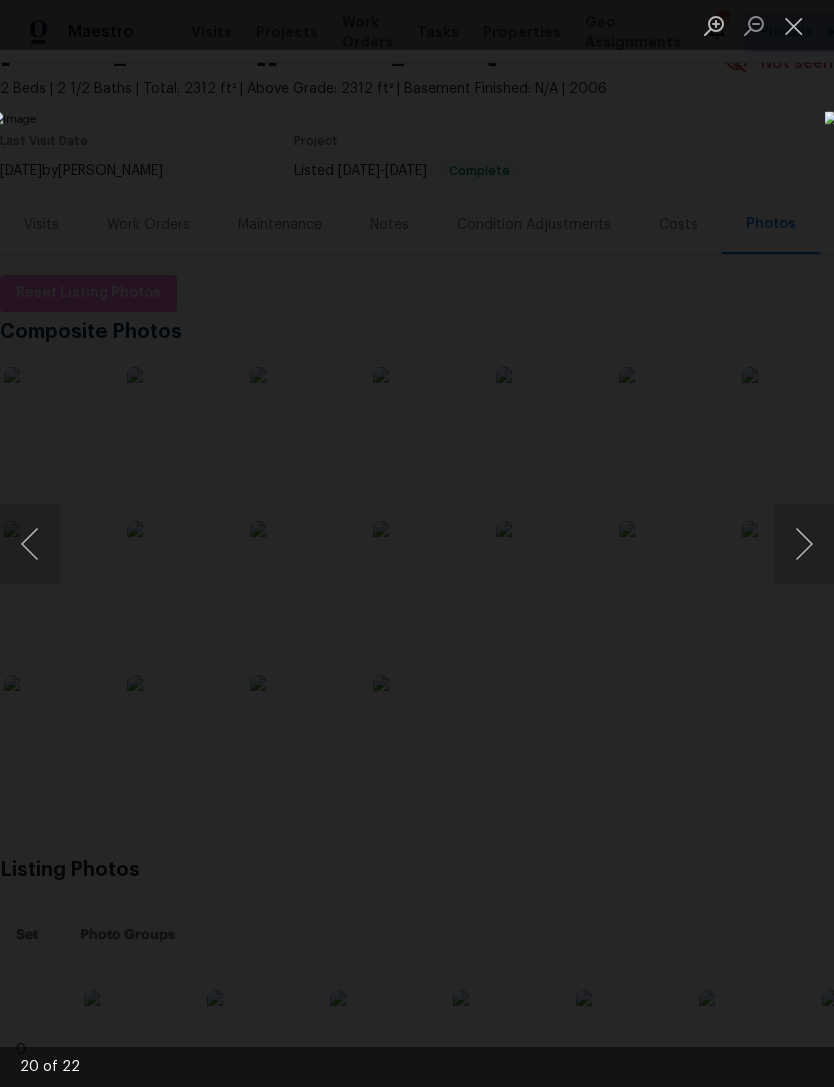 click at bounding box center (804, 544) 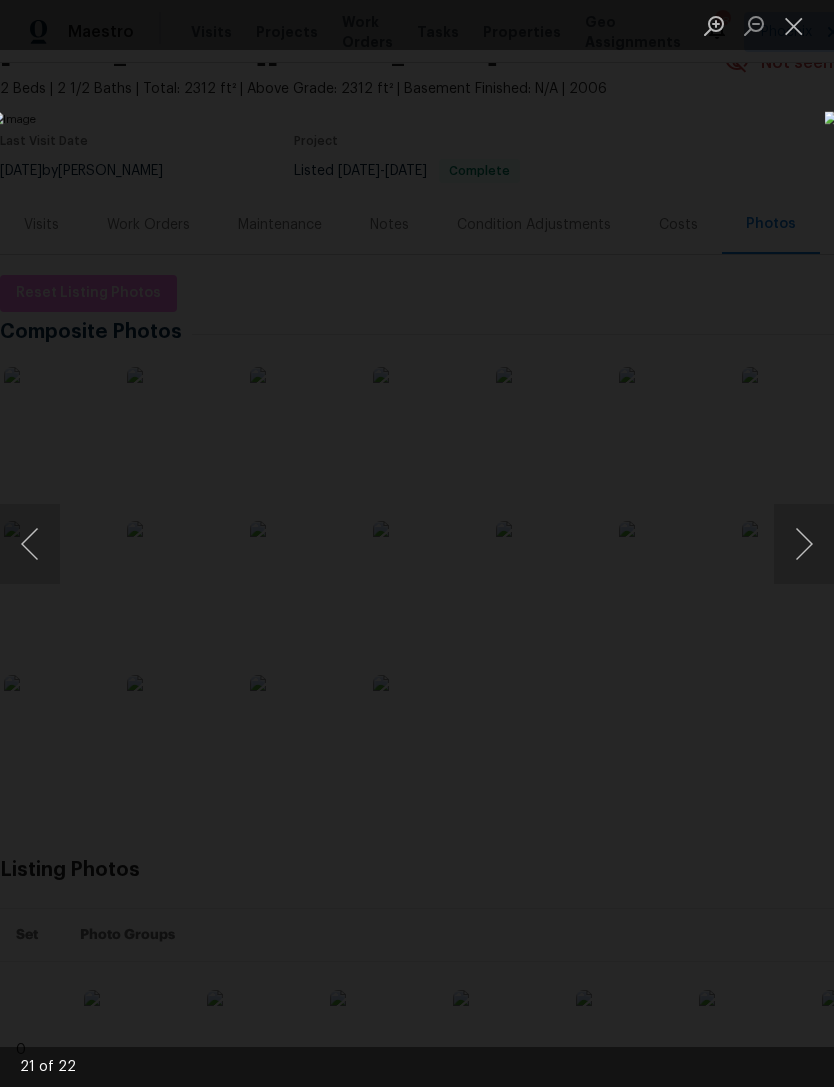 click at bounding box center [804, 544] 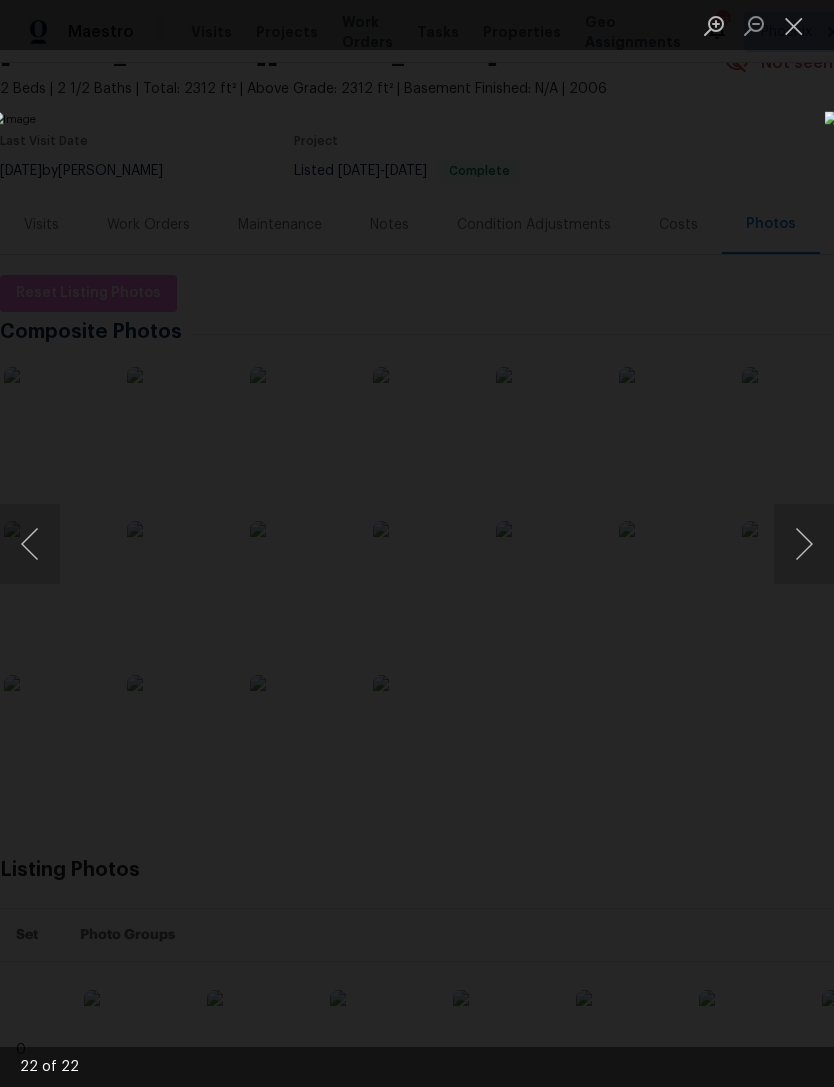 click at bounding box center [804, 544] 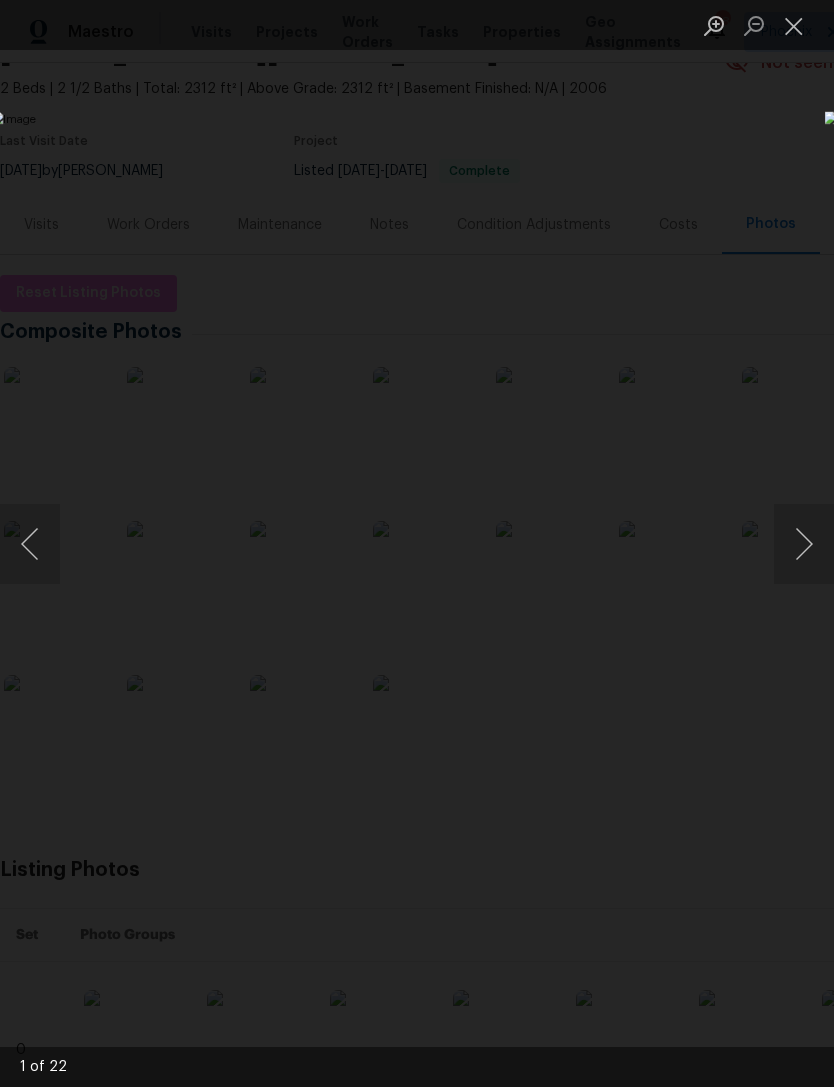 click at bounding box center [804, 544] 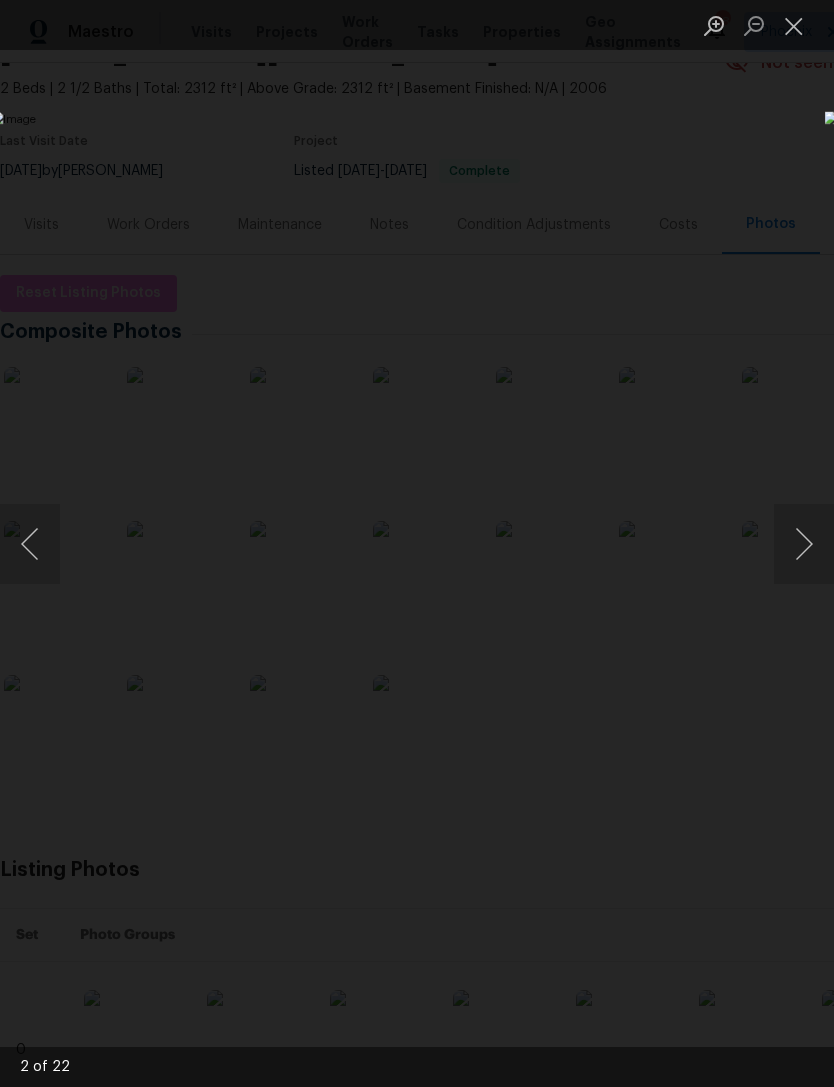 click at bounding box center [804, 544] 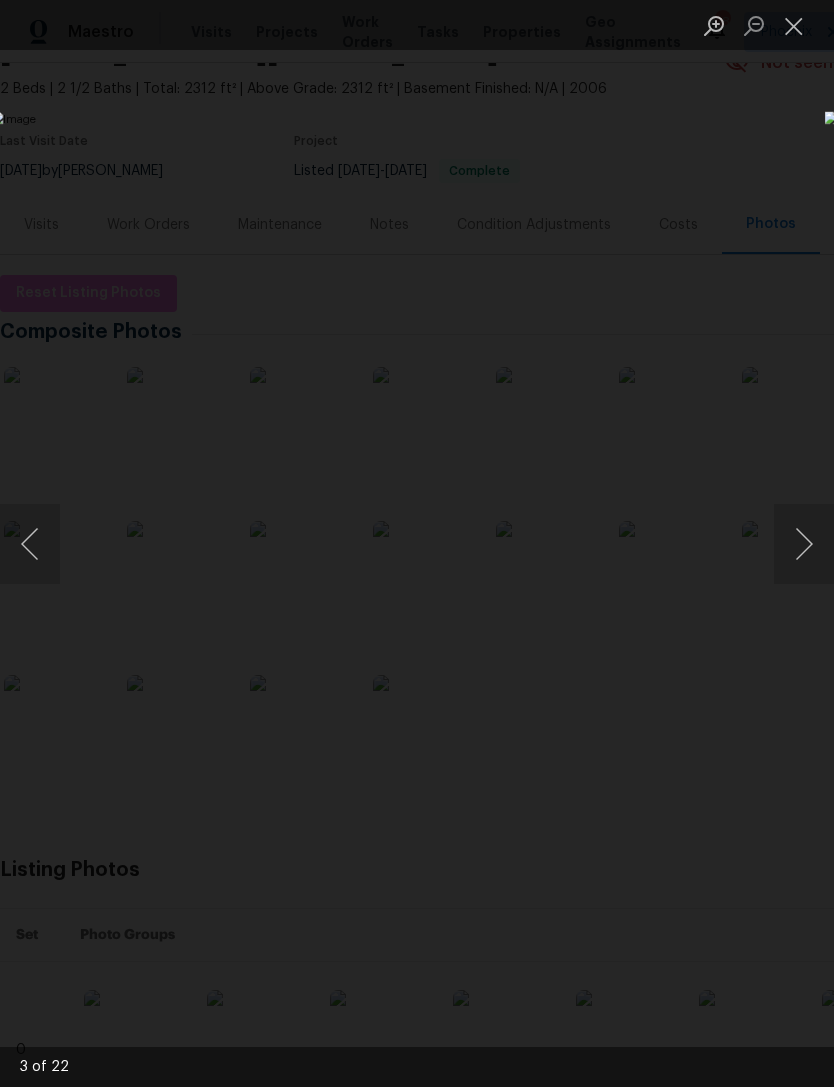 click at bounding box center (804, 544) 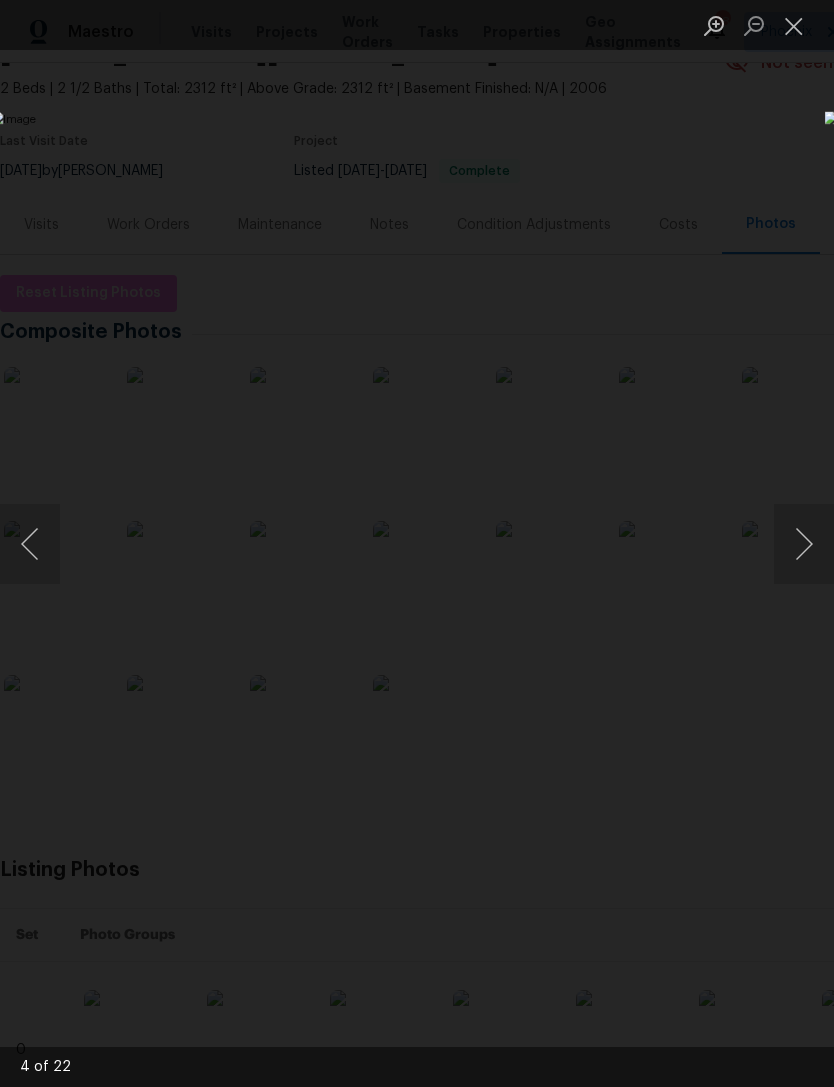 click at bounding box center [804, 544] 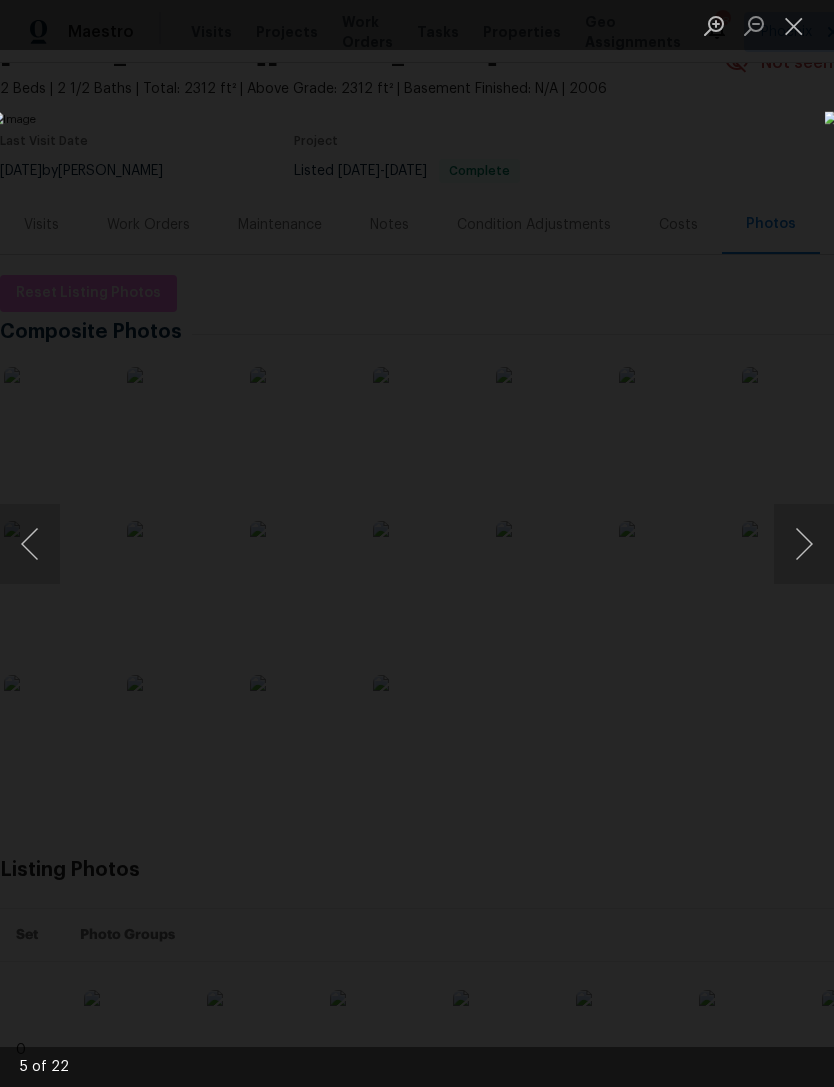 click at bounding box center [804, 544] 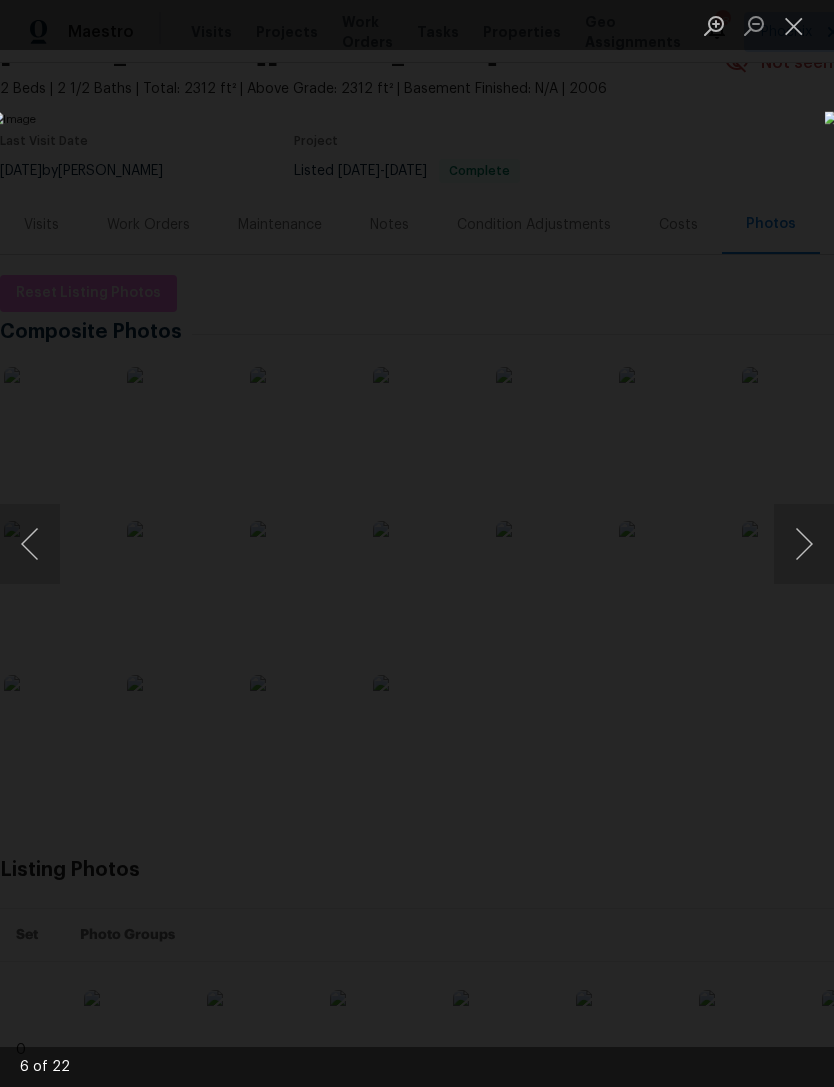 click at bounding box center (804, 544) 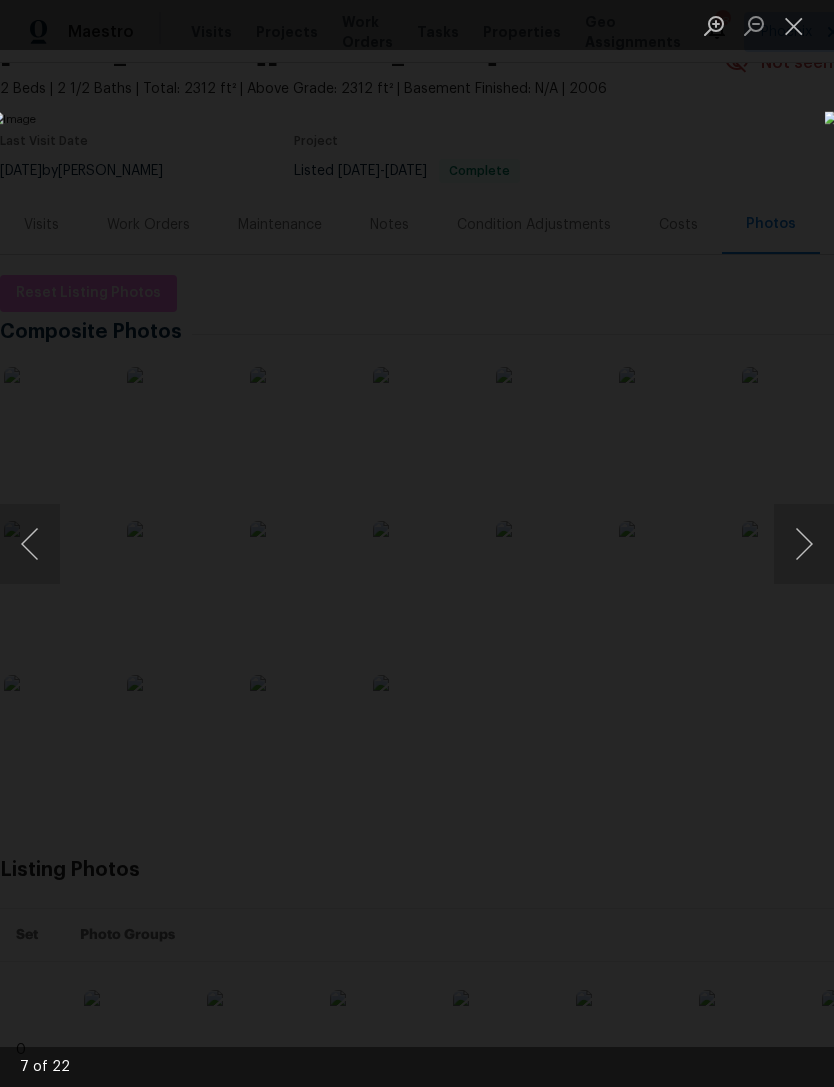 click at bounding box center (804, 544) 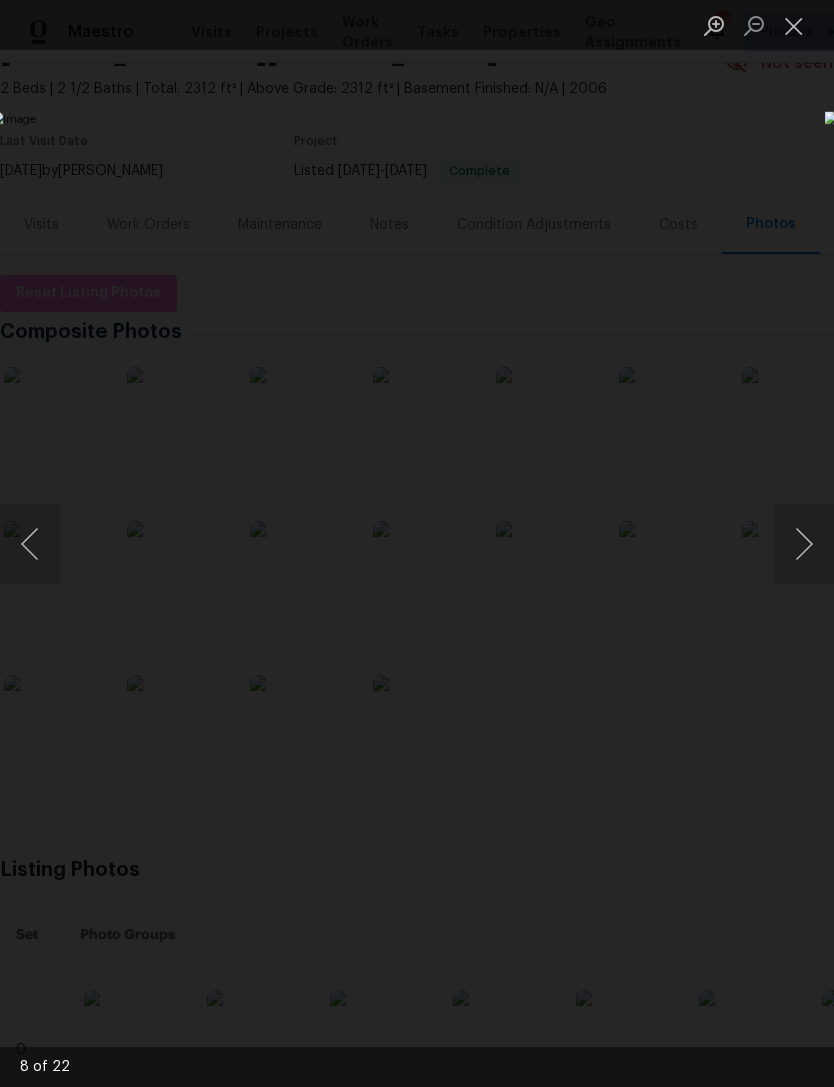 click at bounding box center [804, 544] 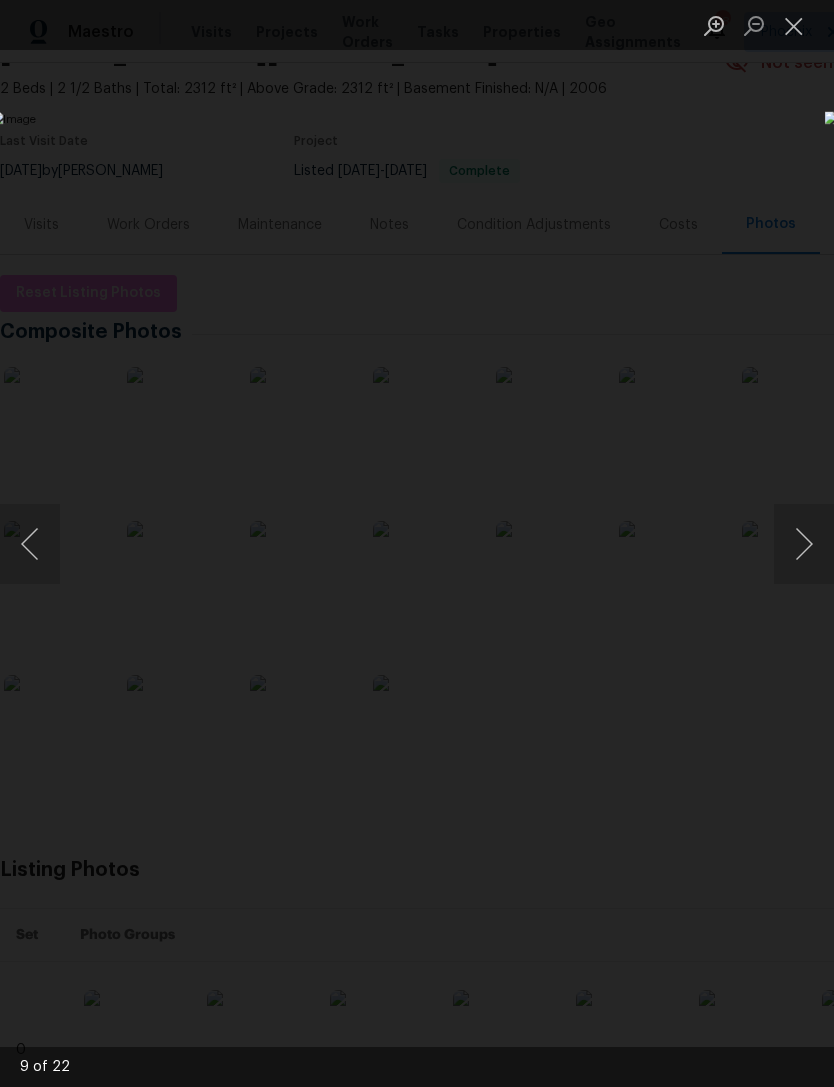 click at bounding box center [804, 544] 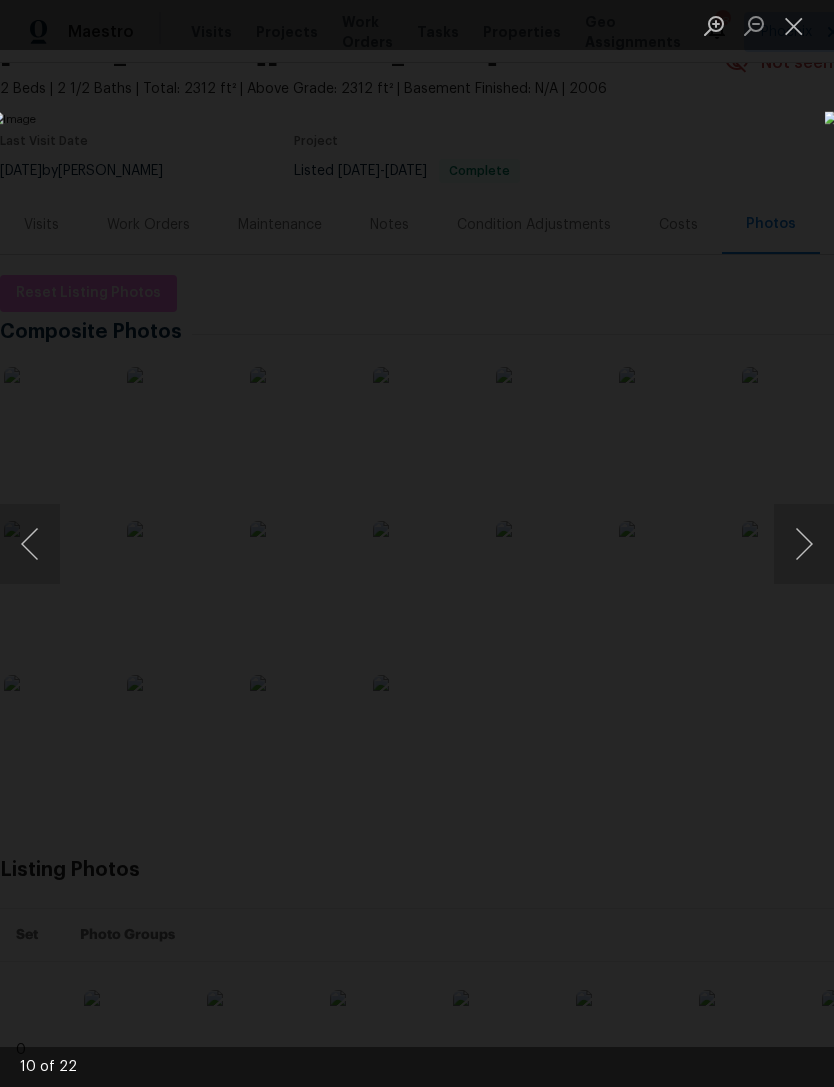 click at bounding box center (804, 544) 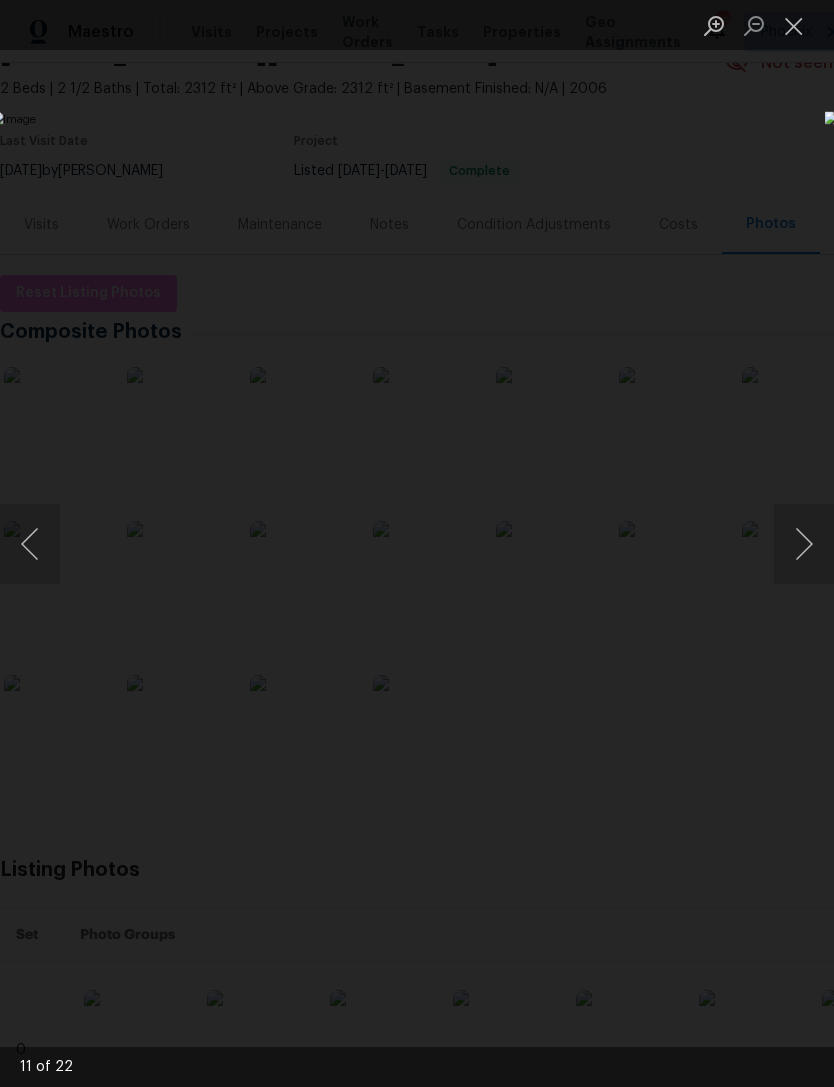click at bounding box center [804, 544] 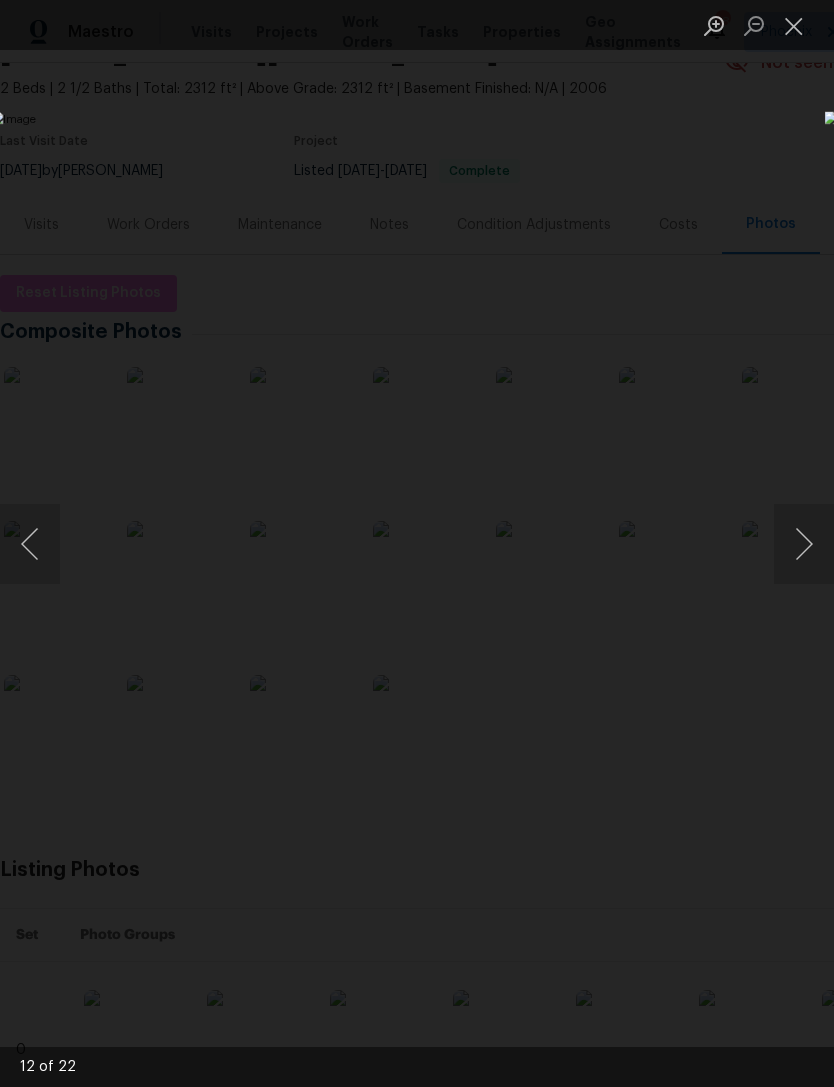 click at bounding box center (804, 544) 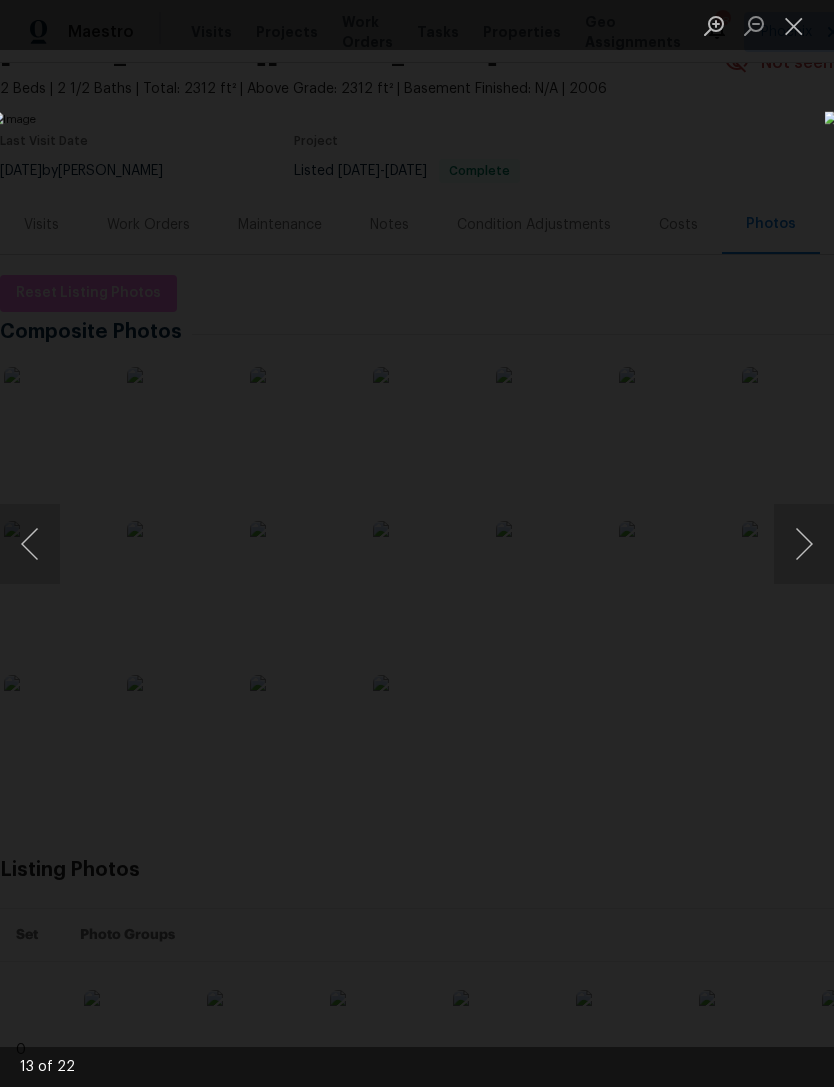 click at bounding box center [804, 544] 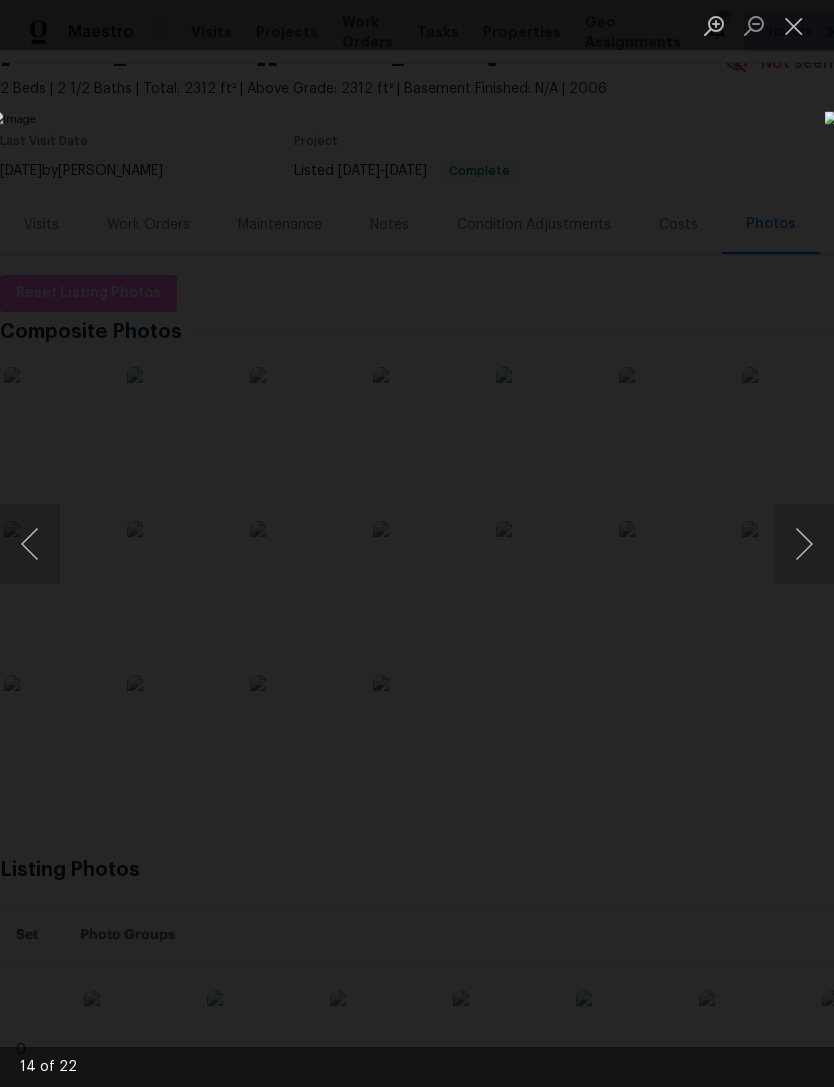 click at bounding box center [804, 544] 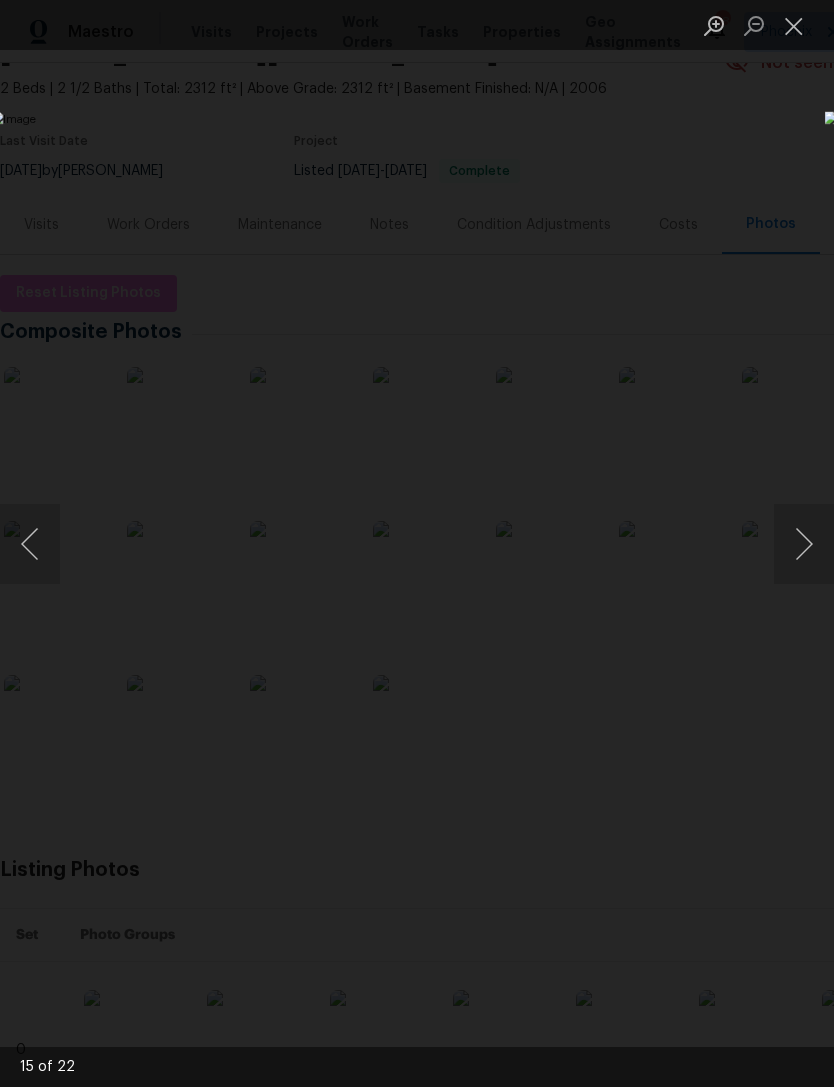 click at bounding box center (804, 544) 